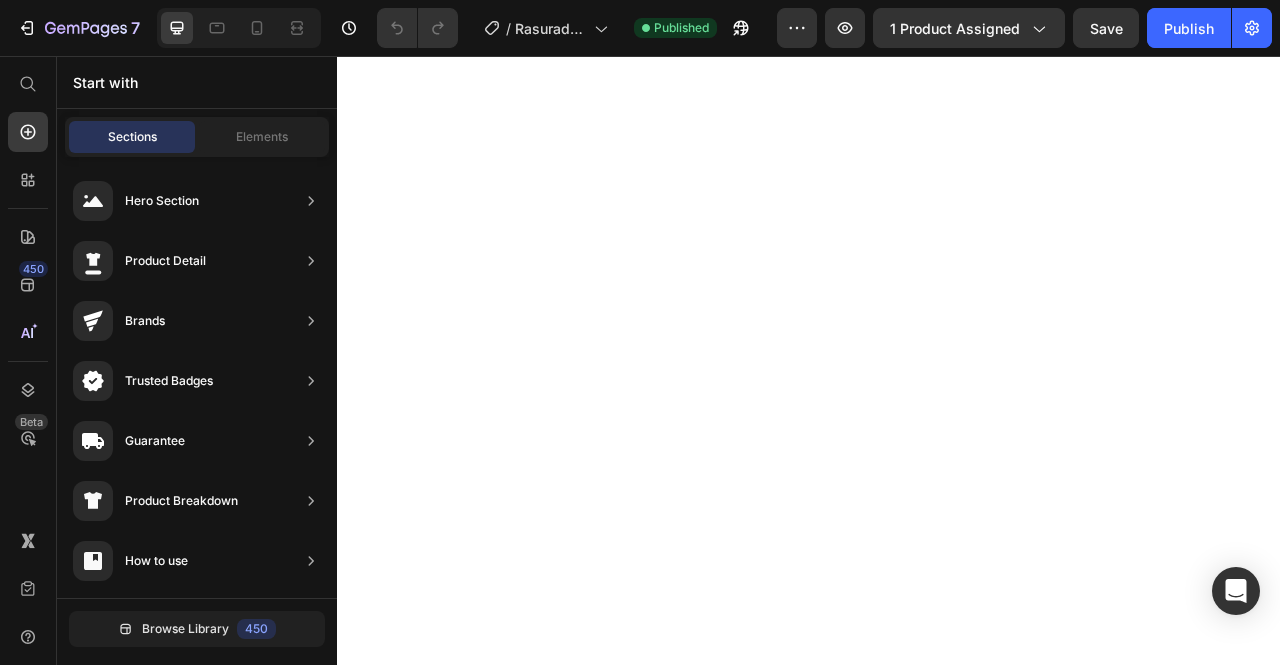 scroll, scrollTop: 0, scrollLeft: 0, axis: both 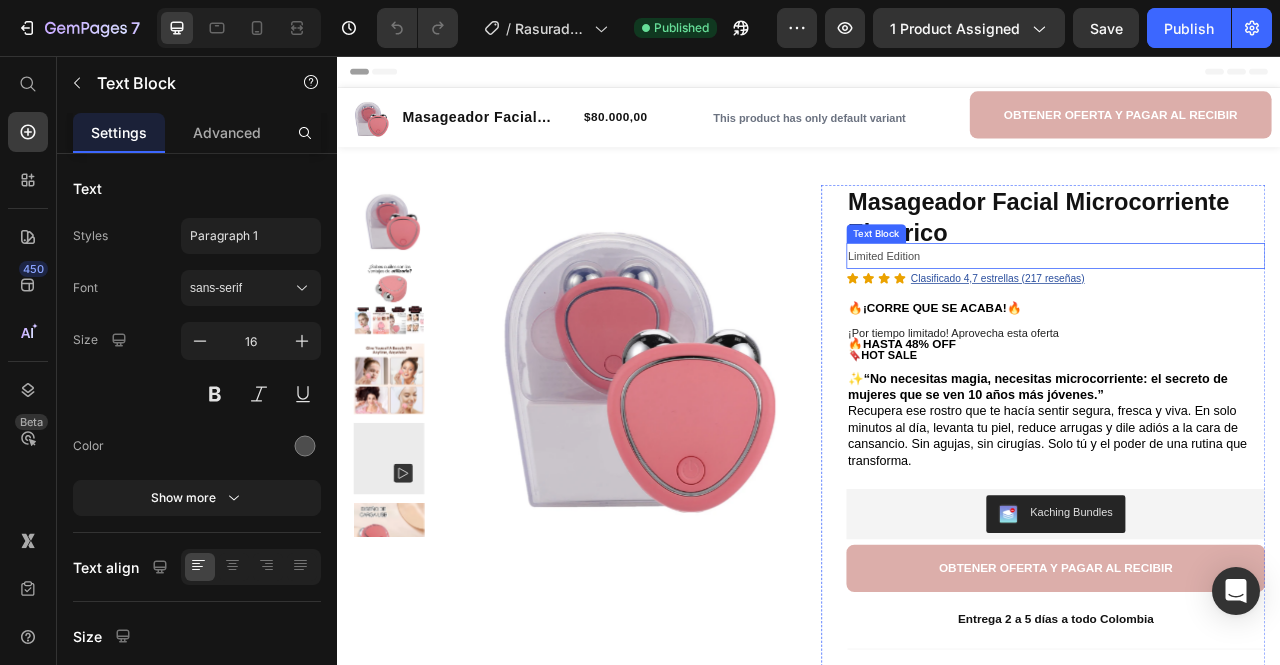 click on "Limited Edition" at bounding box center [1250, 310] 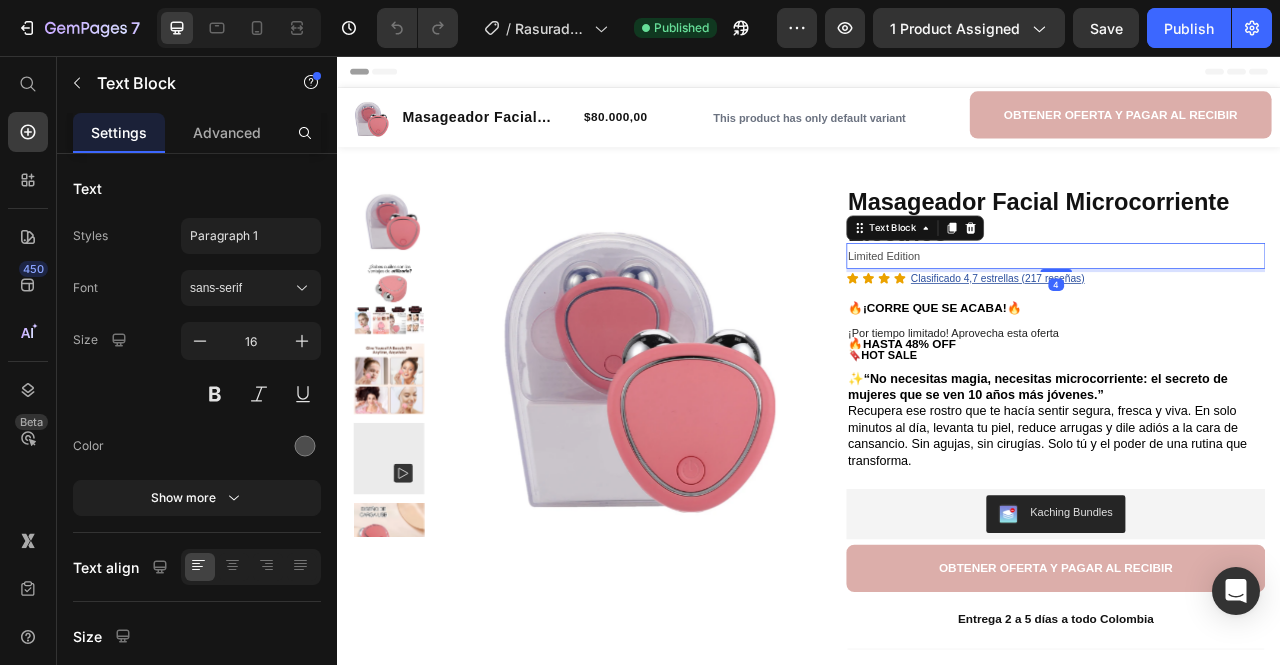 click on "Limited Edition" at bounding box center (1250, 310) 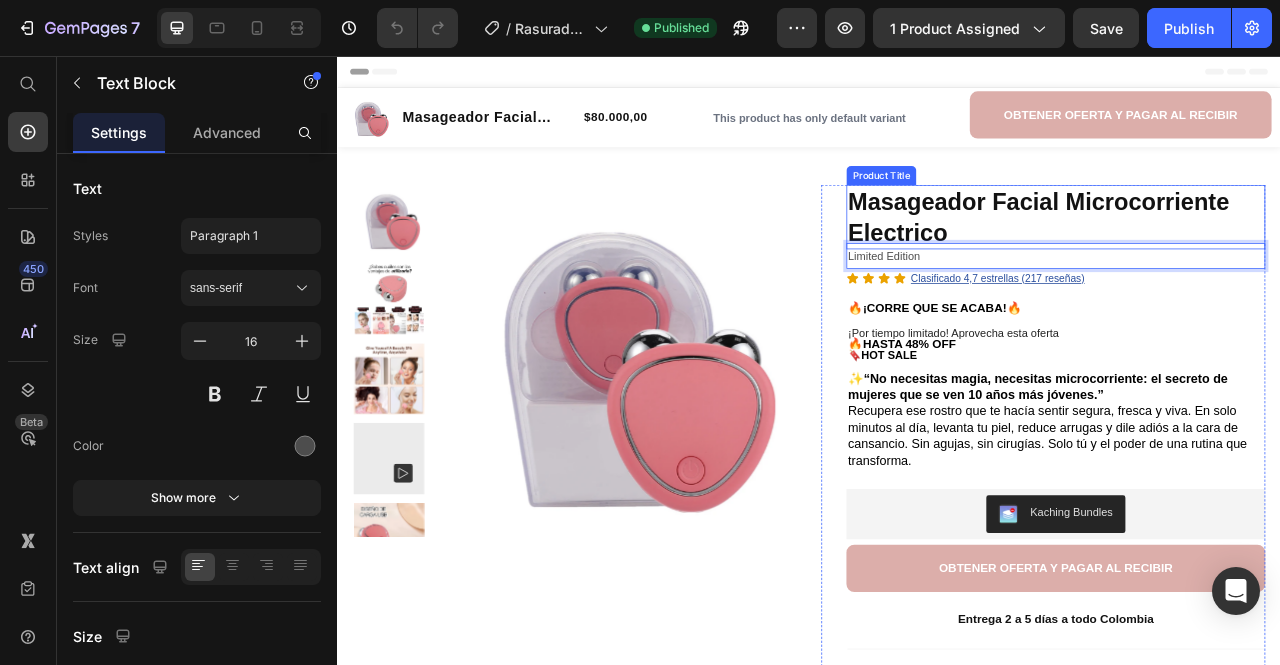 click on "Masageador Facial Microcorriente Electrico" at bounding box center [1250, 261] 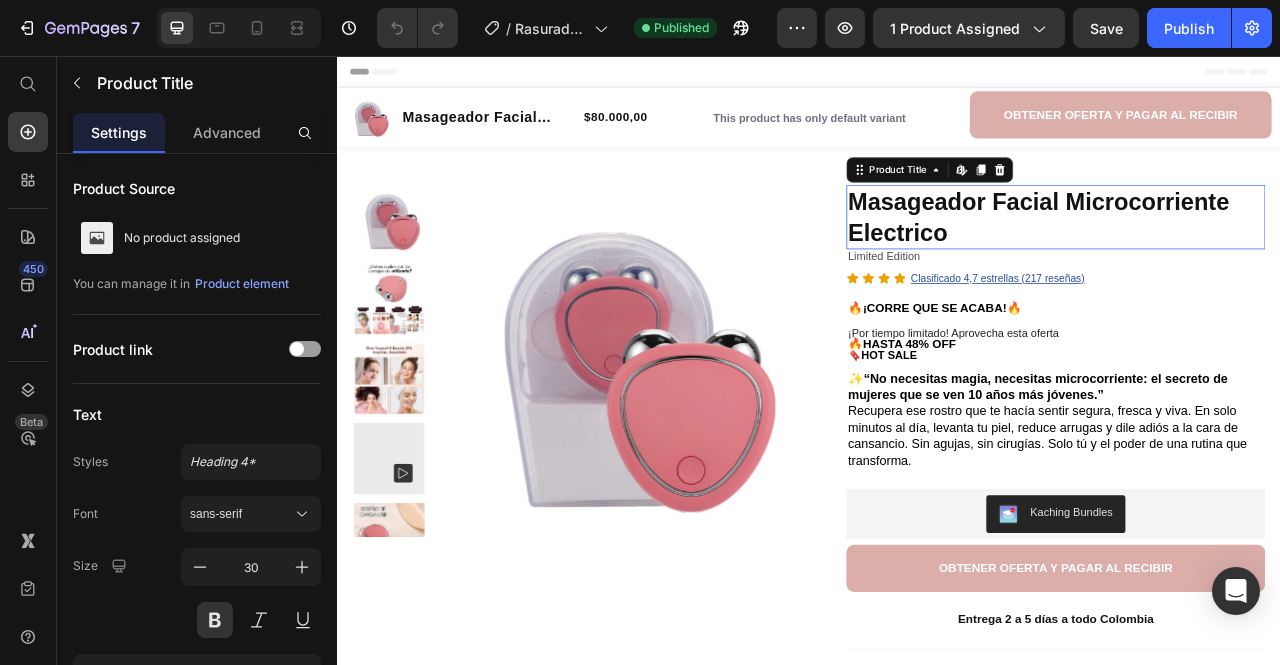 click on "Masageador Facial Microcorriente Electrico" at bounding box center [1250, 261] 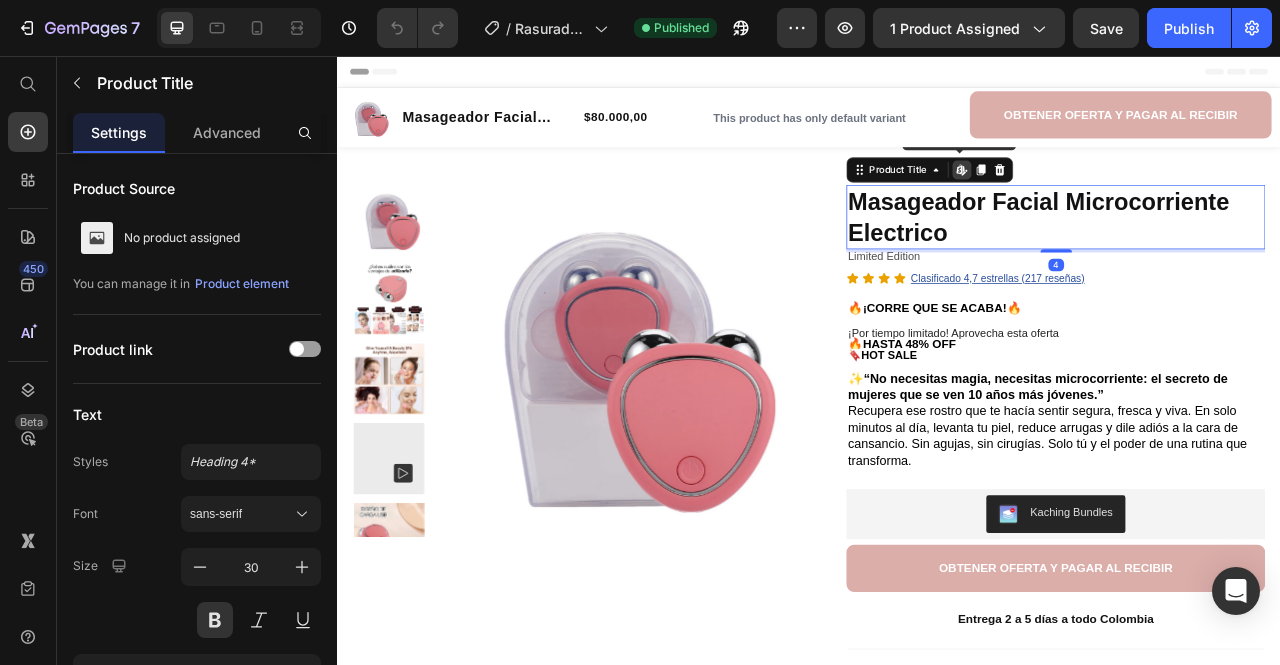 click on "Masageador Facial Microcorriente Electrico" at bounding box center [1250, 261] 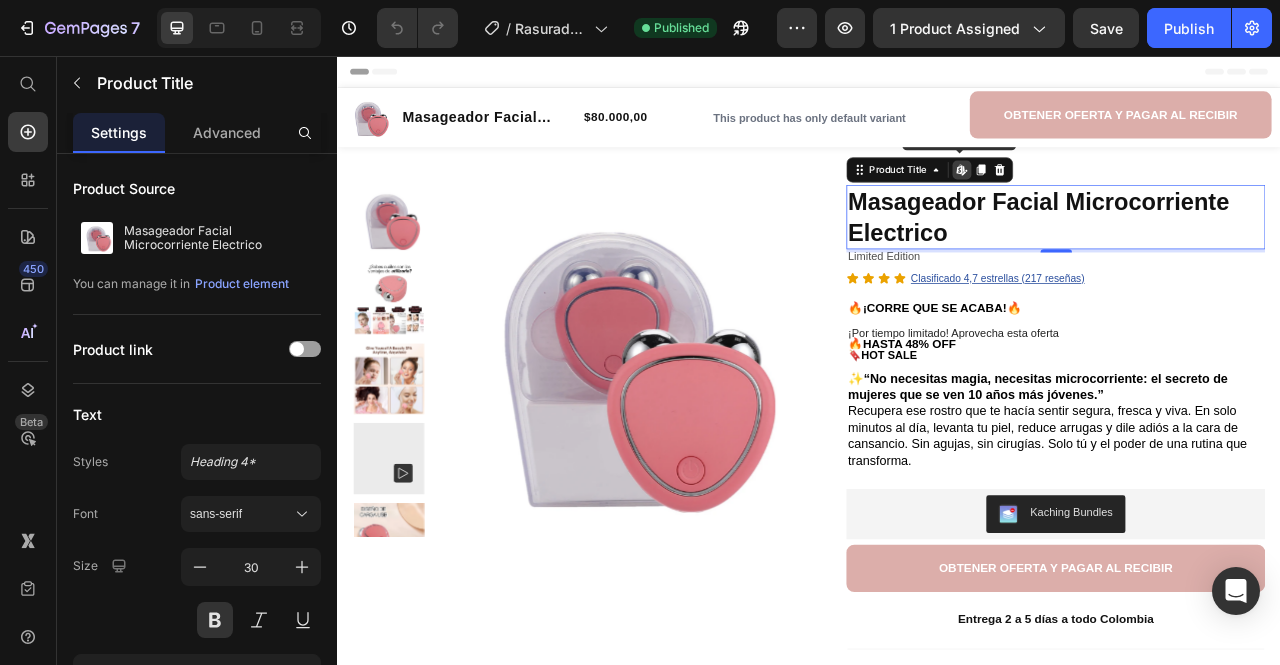 click on "Masageador Facial Microcorriente Electrico" at bounding box center (1250, 261) 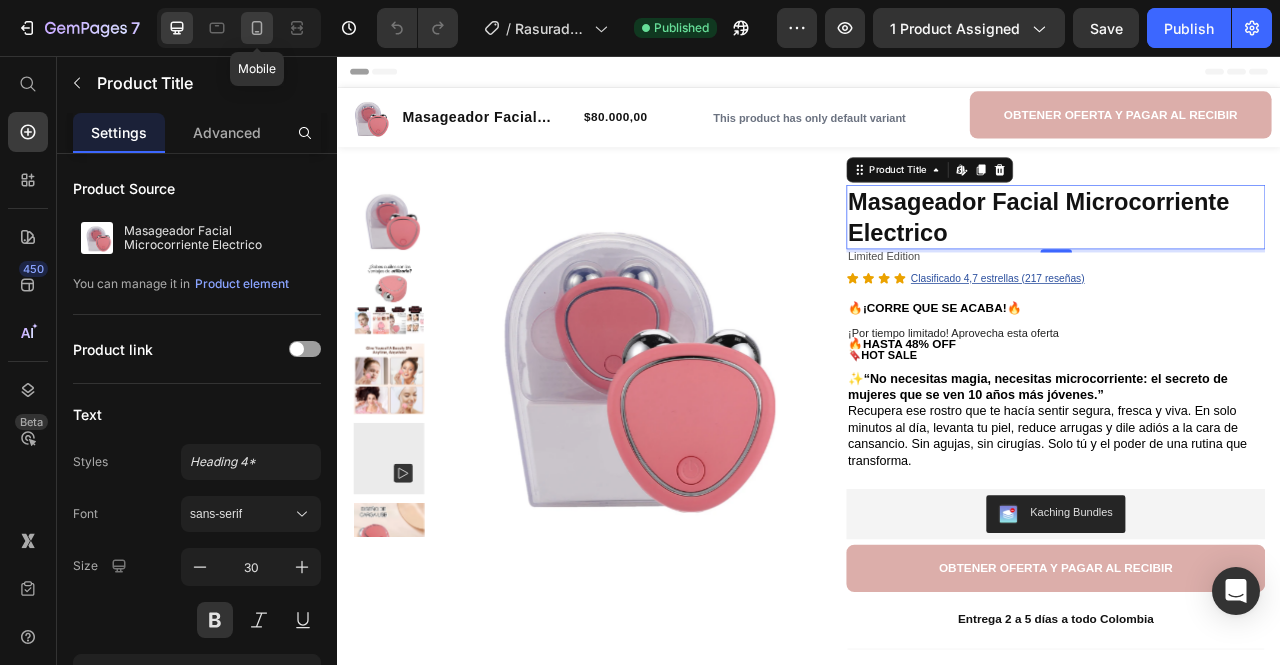 click 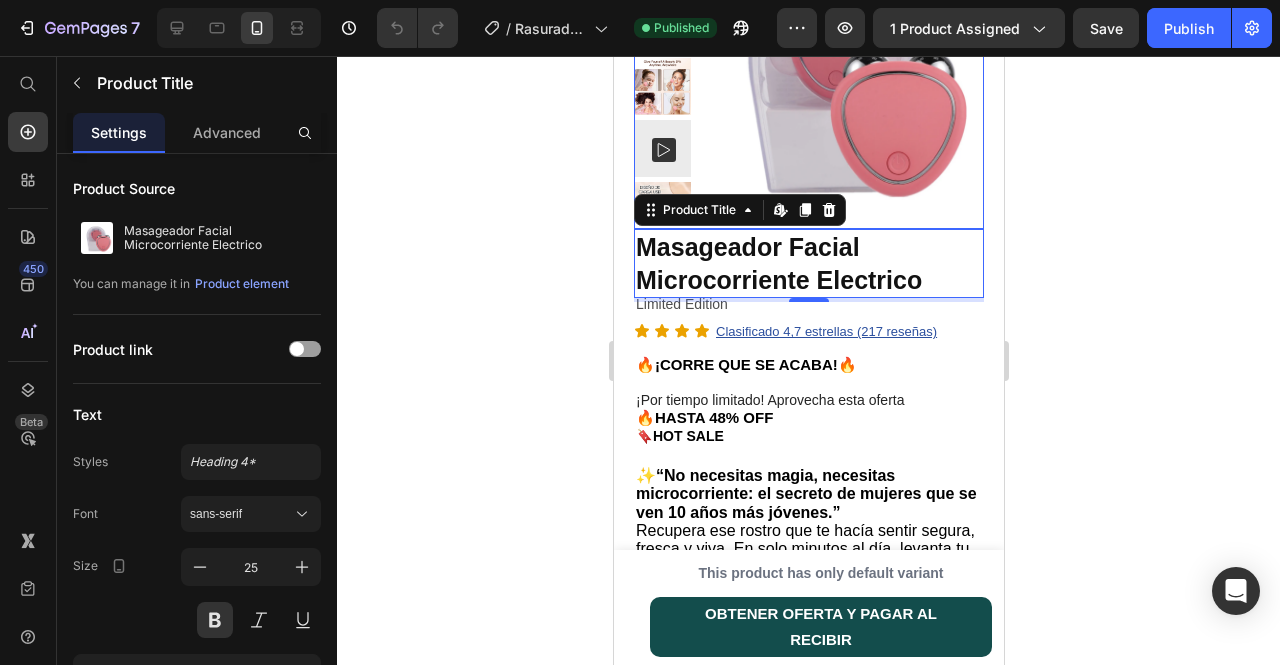 scroll, scrollTop: 182, scrollLeft: 0, axis: vertical 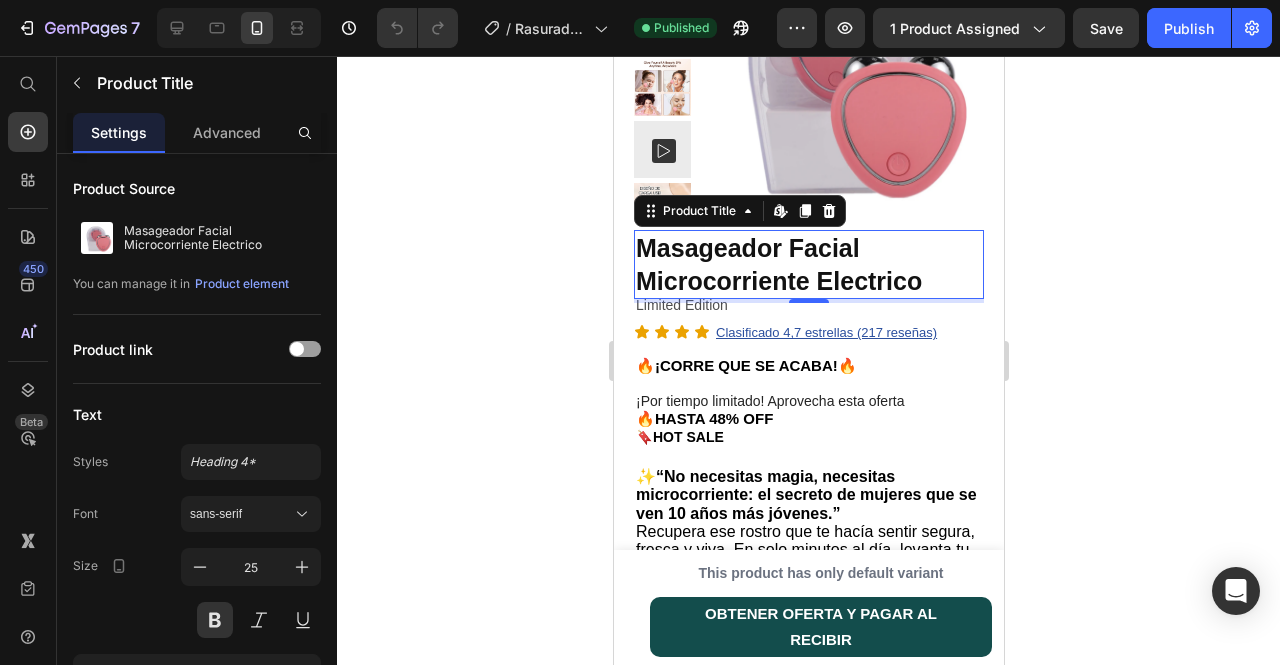 click on "Masageador Facial Microcorriente Electrico" at bounding box center [808, 264] 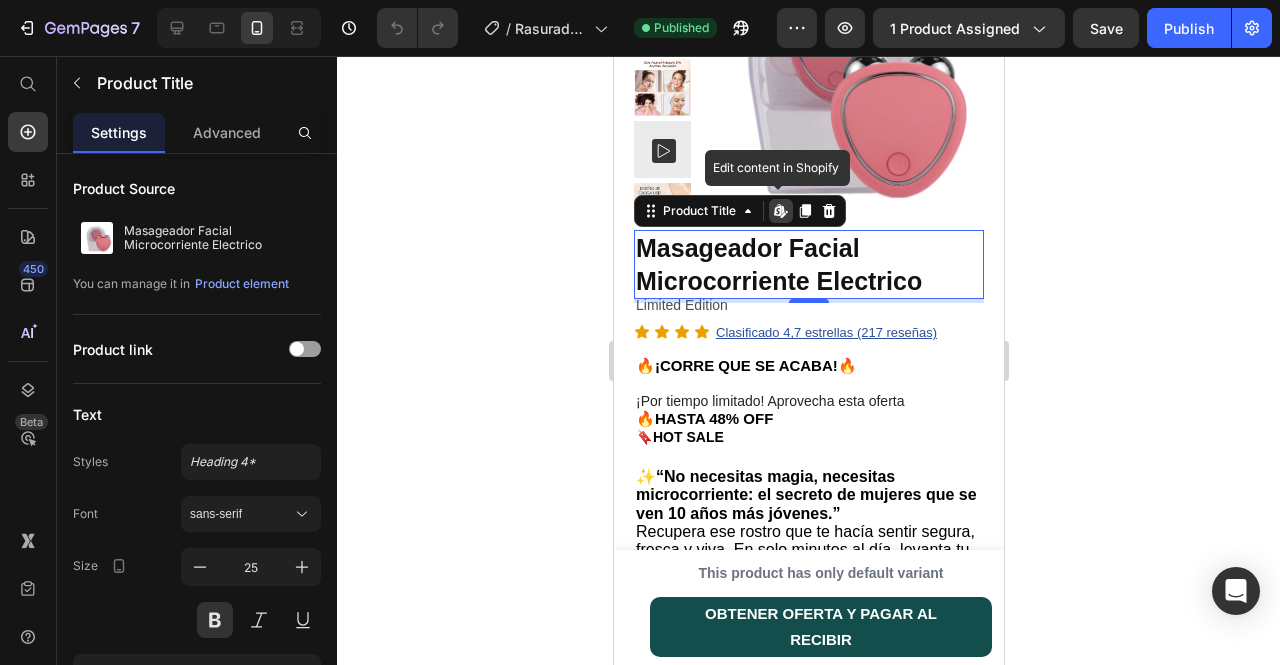click on "Masageador Facial Microcorriente Electrico" at bounding box center [808, 264] 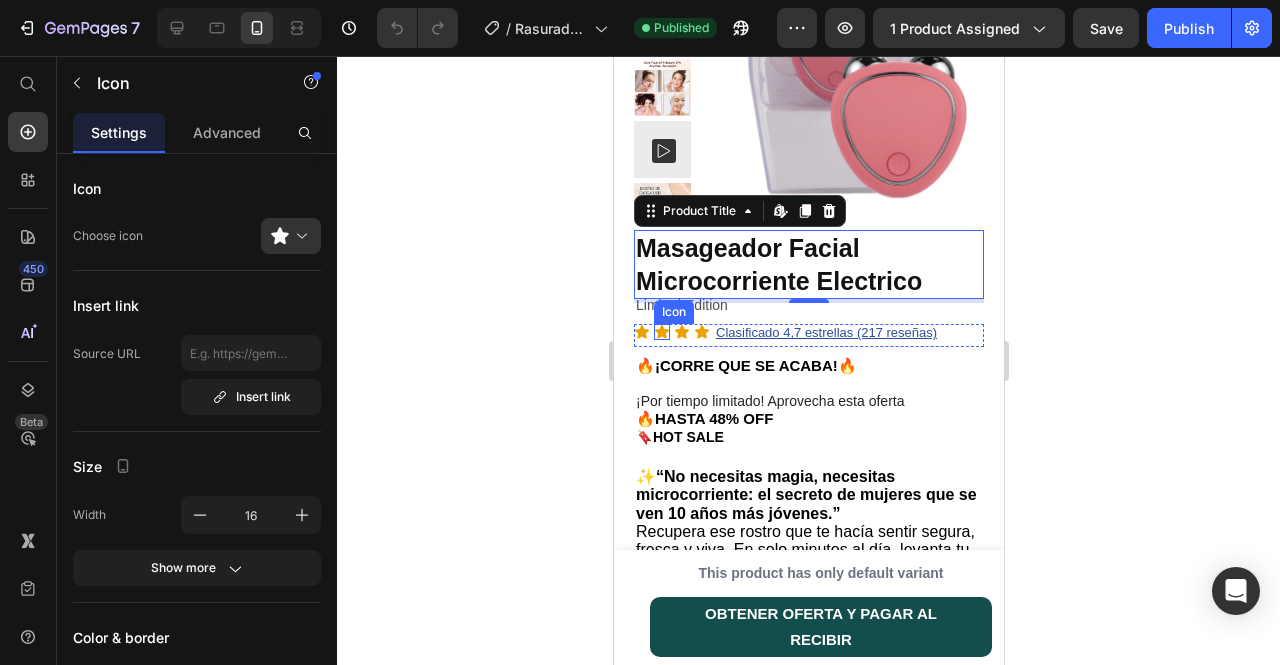 click on "Icon" at bounding box center [661, 332] 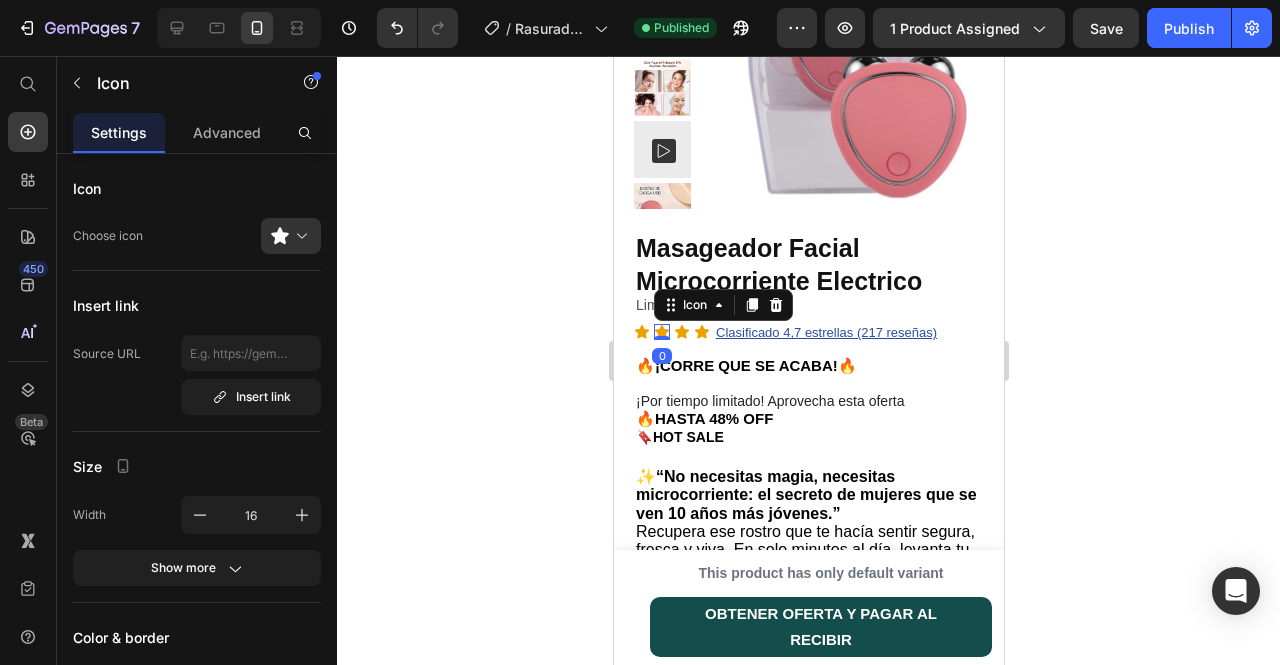 click at bounding box center [661, 338] 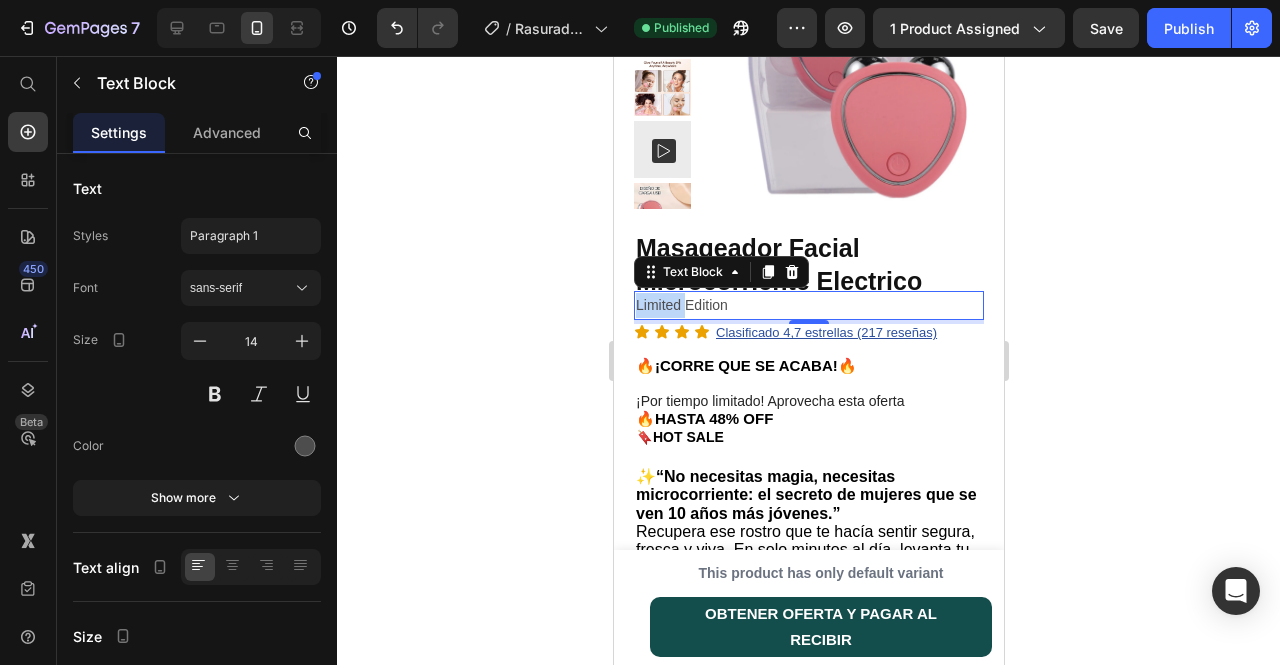 click on "Limited Edition" at bounding box center [681, 305] 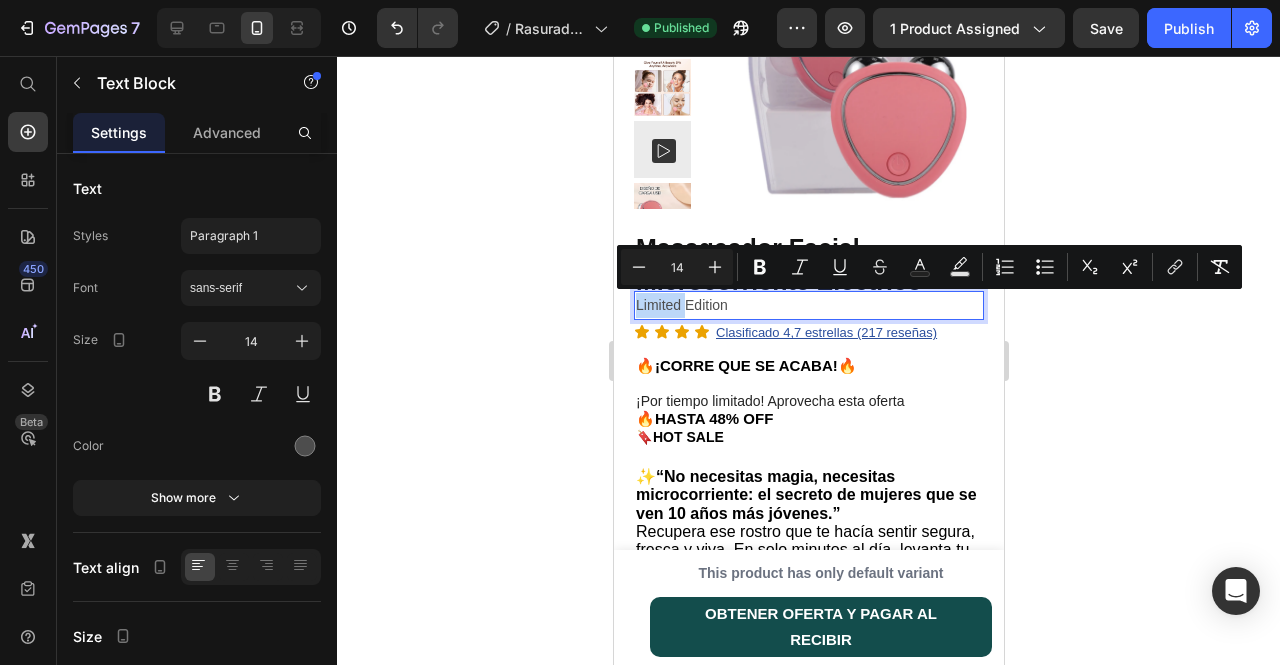 click on "Limited Edition" at bounding box center (681, 305) 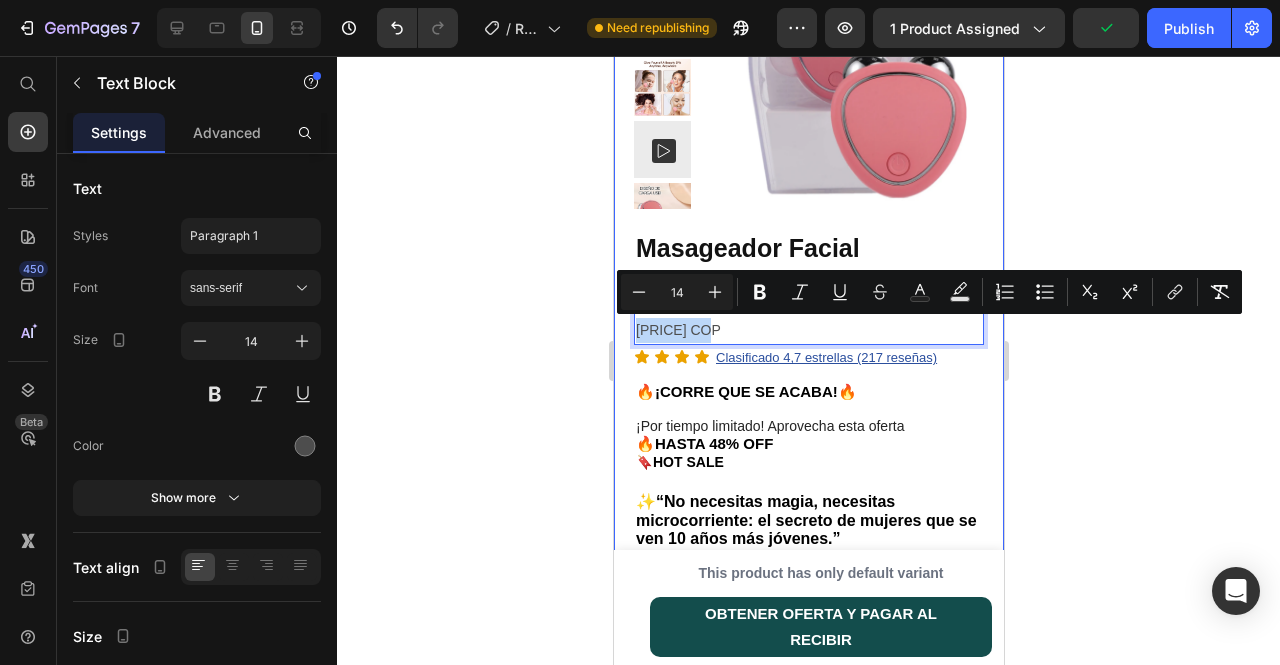 drag, startPoint x: 716, startPoint y: 325, endPoint x: 632, endPoint y: 328, distance: 84.05355 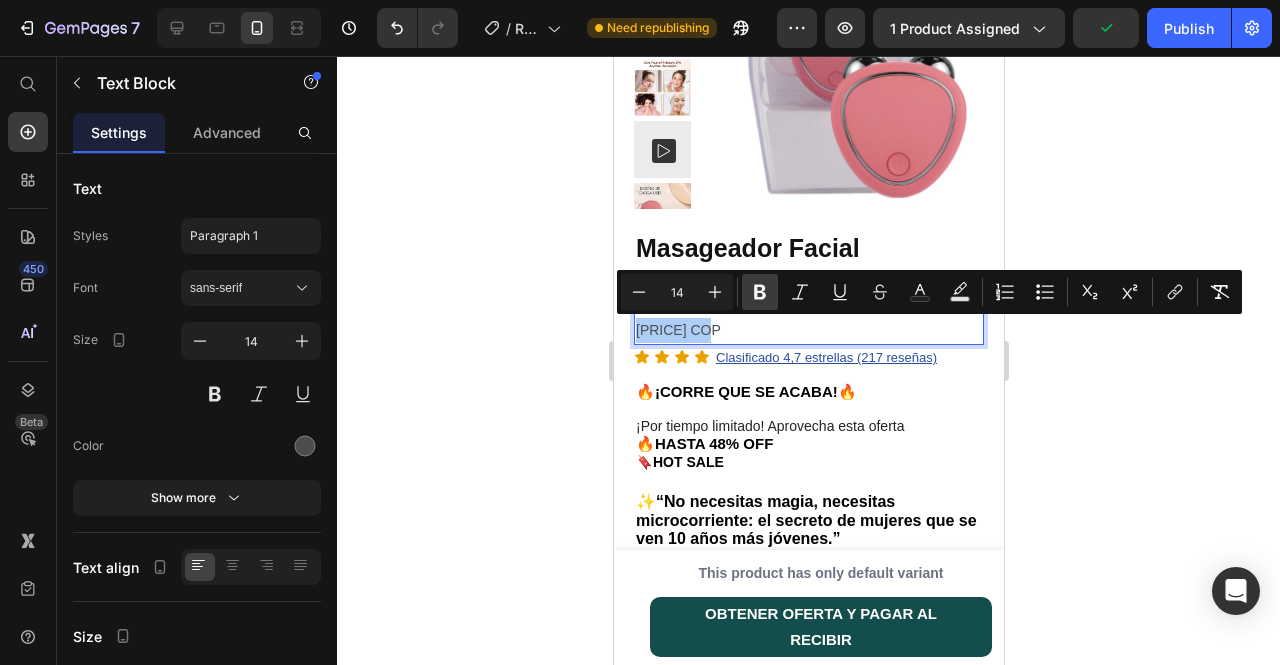 click 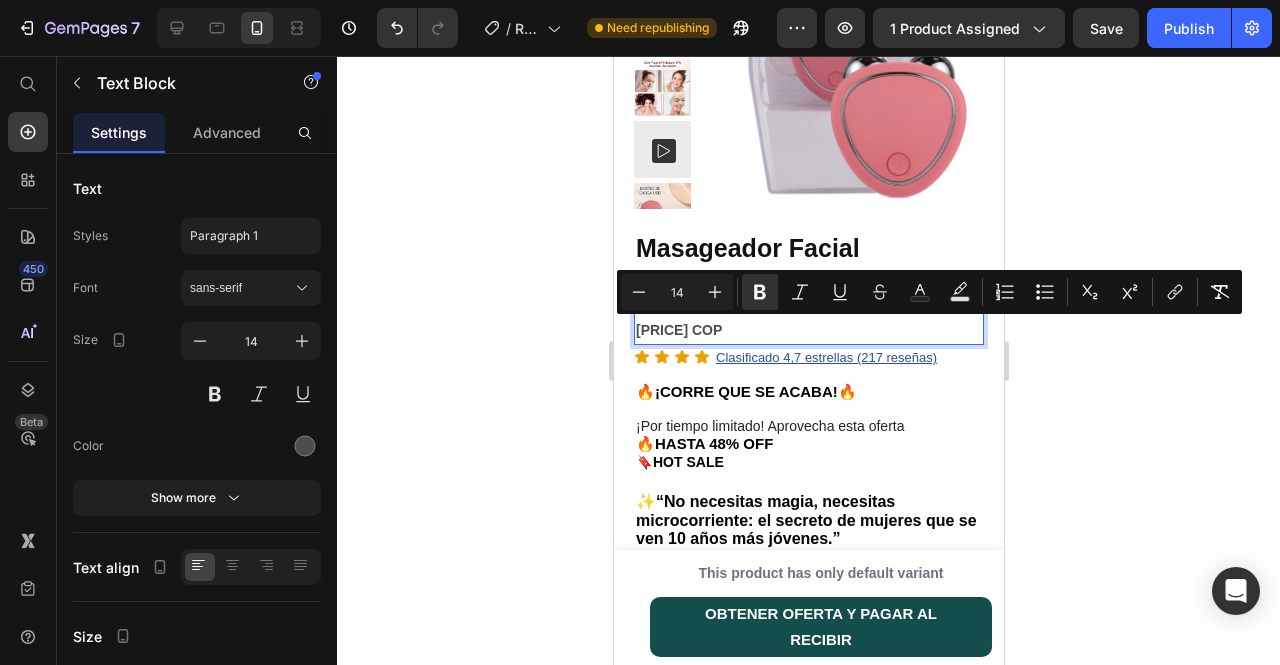 click on "80.000 COP" at bounding box center [808, 330] 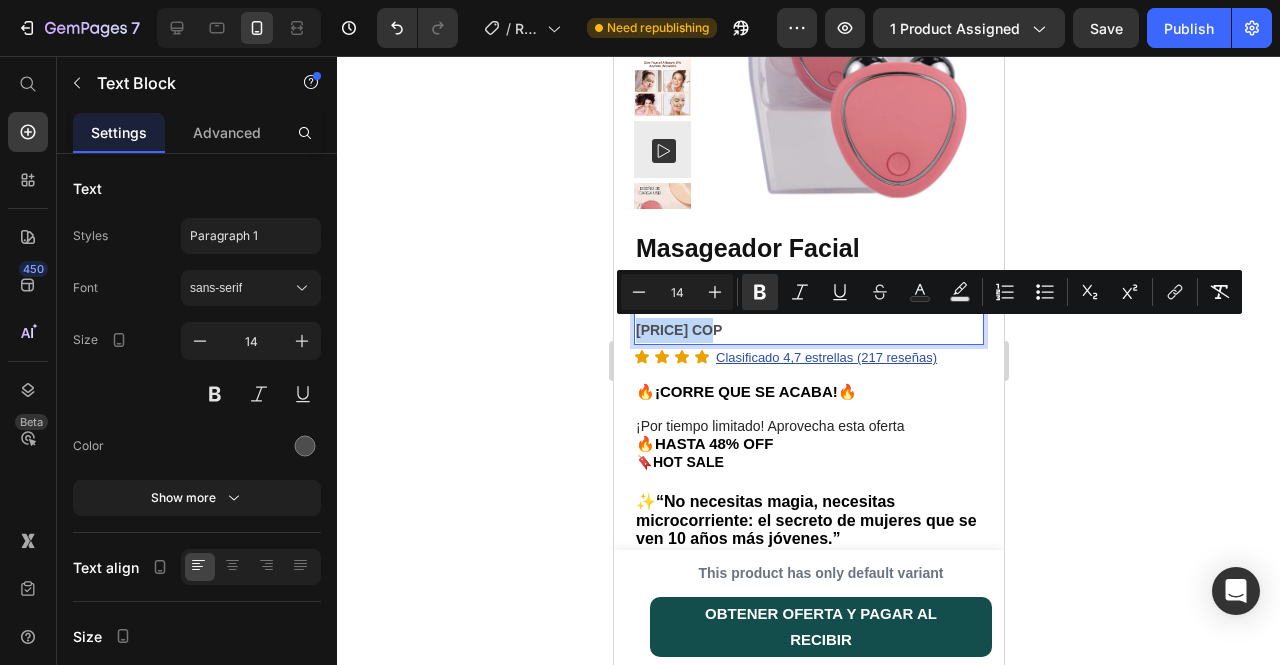 drag, startPoint x: 721, startPoint y: 330, endPoint x: 633, endPoint y: 333, distance: 88.051125 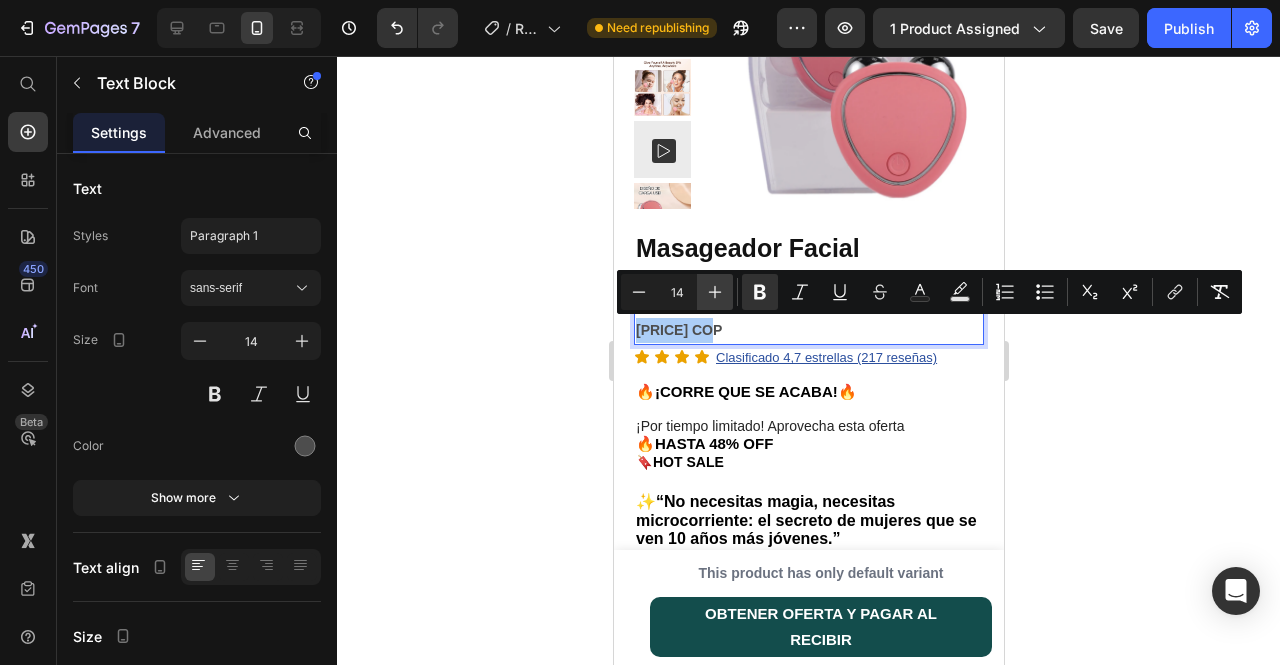 click 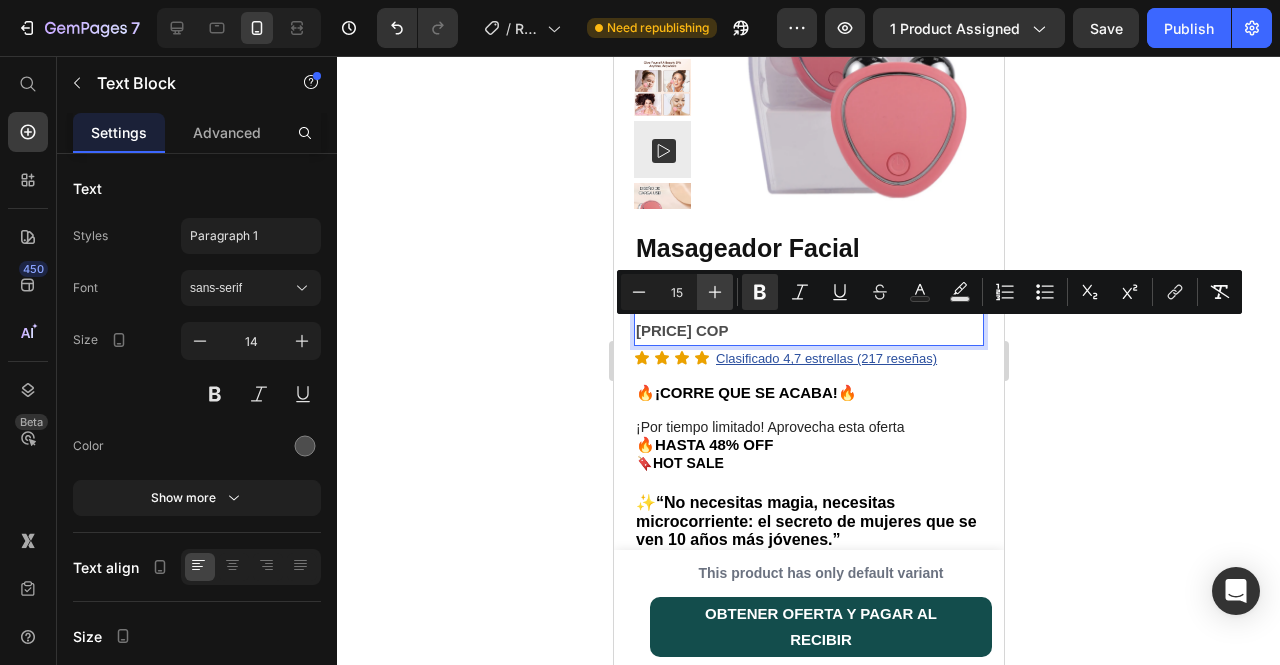 click 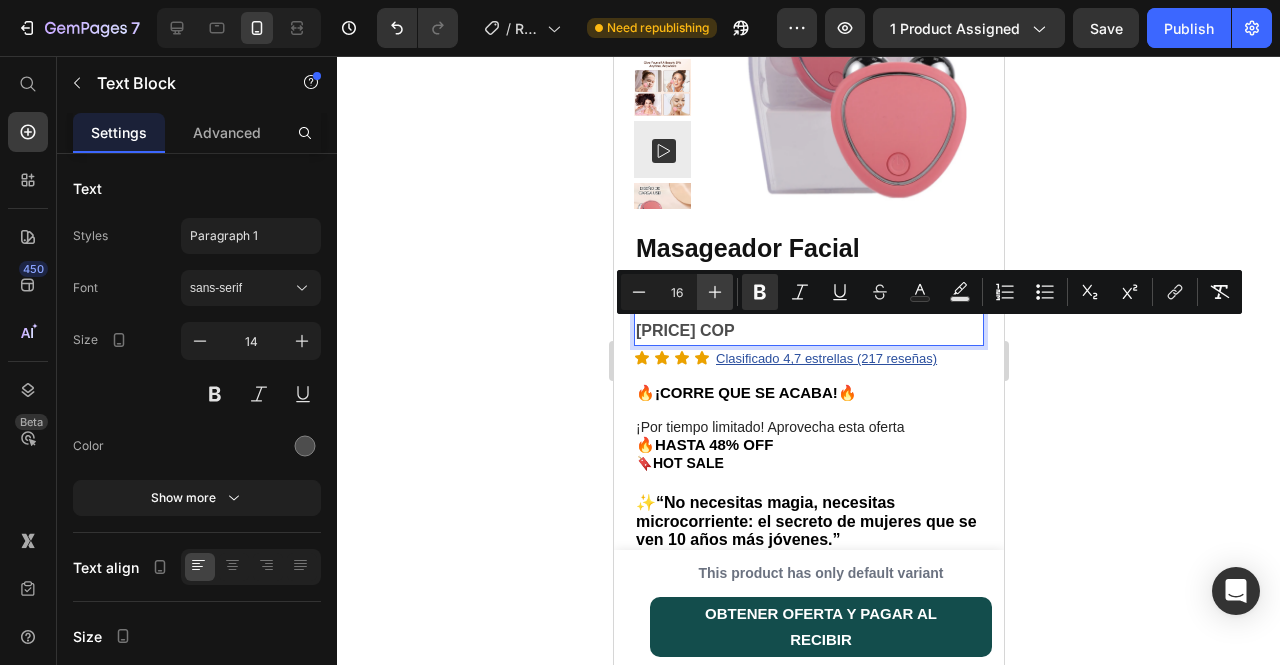 click 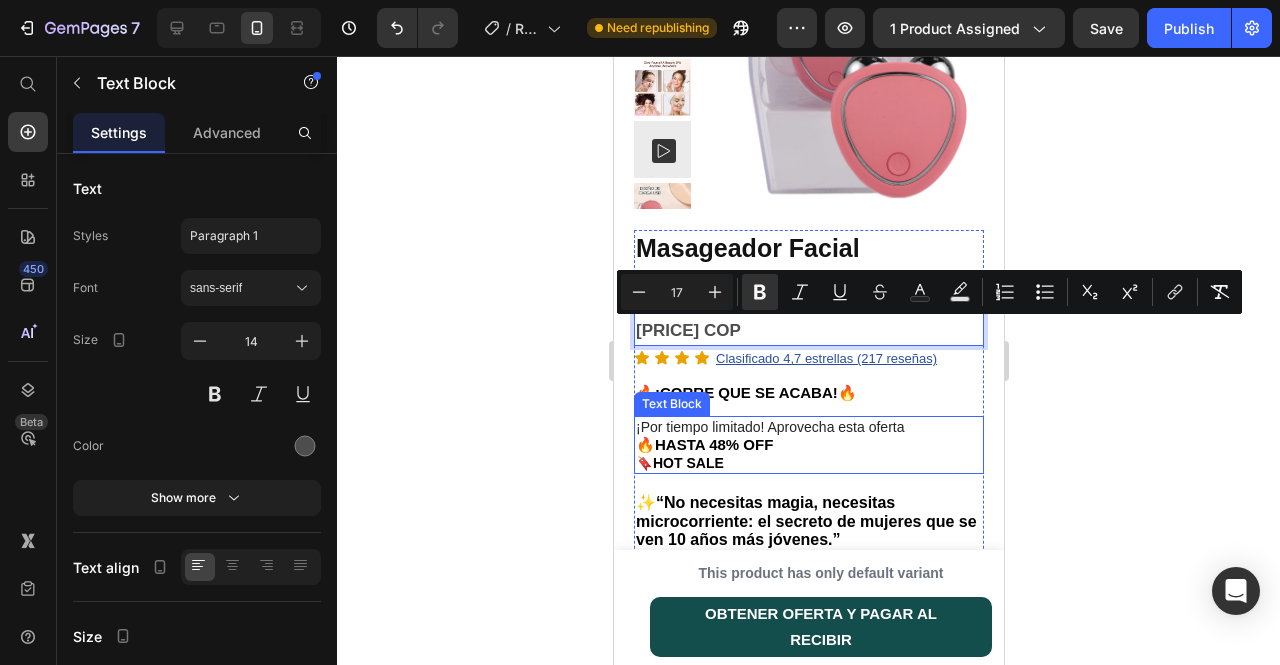 click on "🔥HASTA 48% OFF" at bounding box center [808, 445] 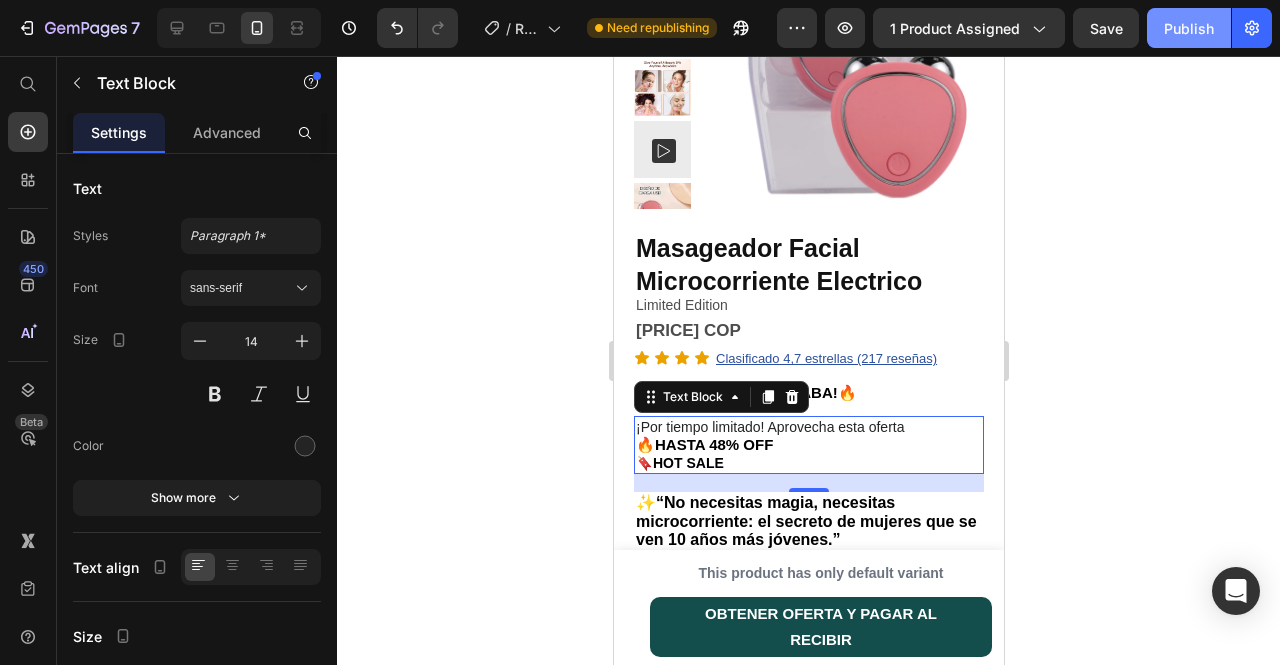 click on "Publish" at bounding box center [1189, 28] 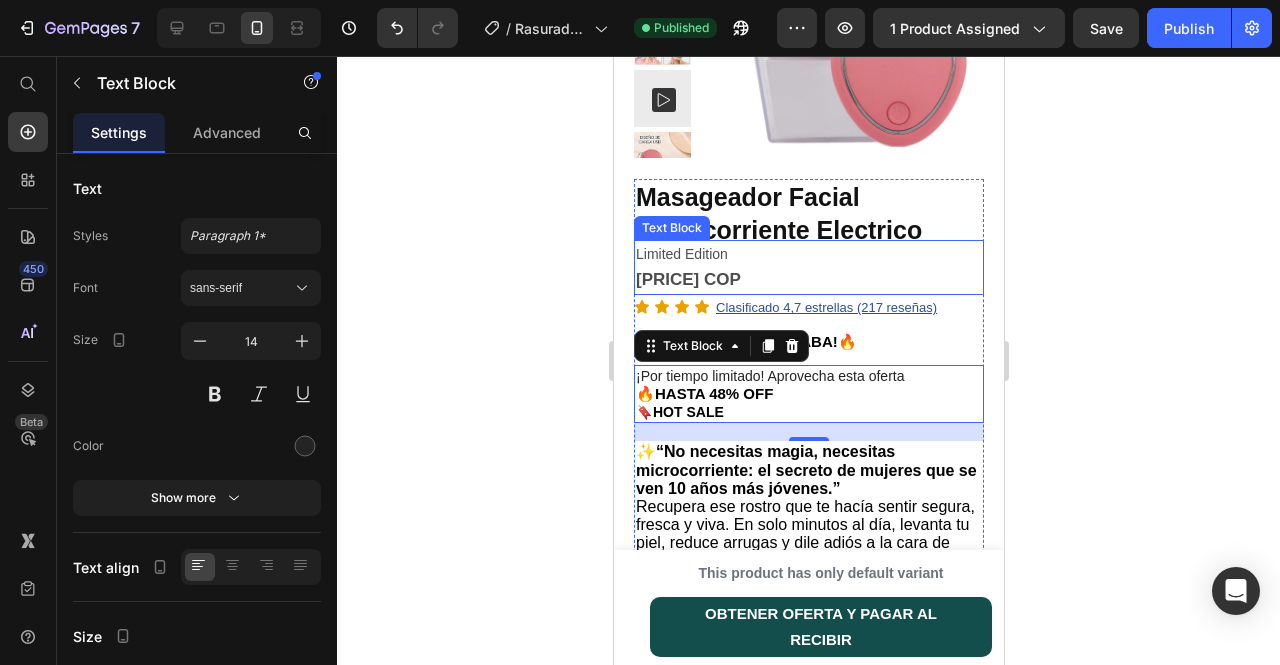 scroll, scrollTop: 0, scrollLeft: 0, axis: both 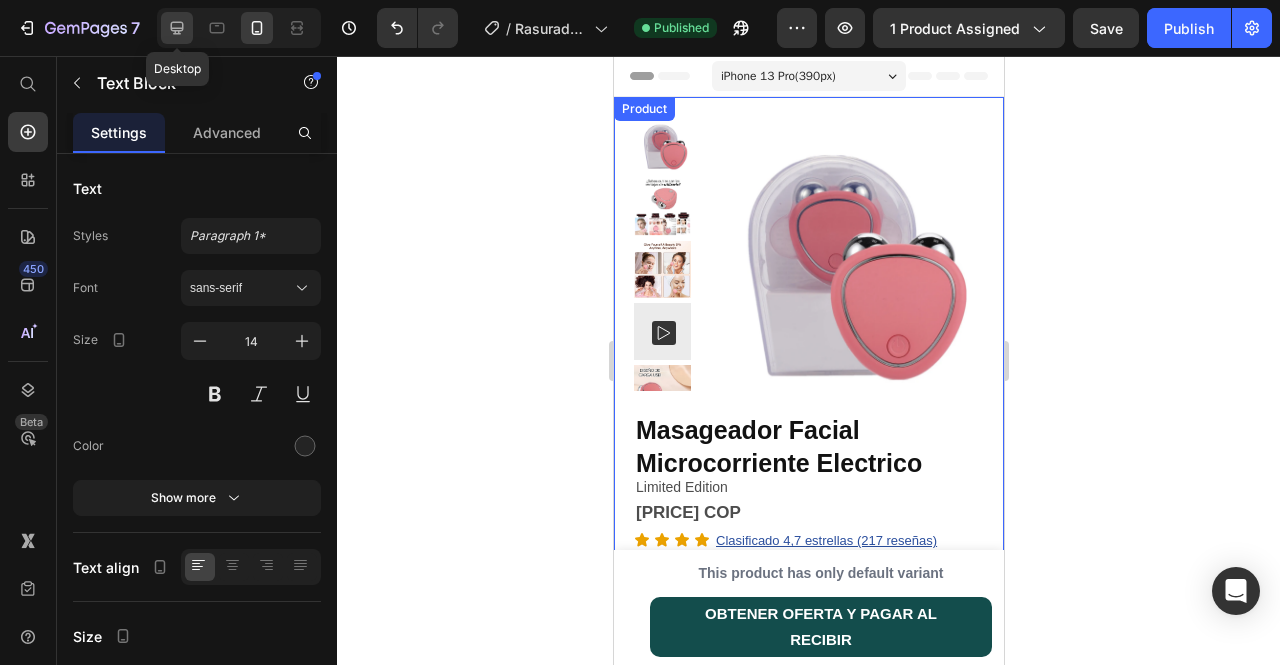click 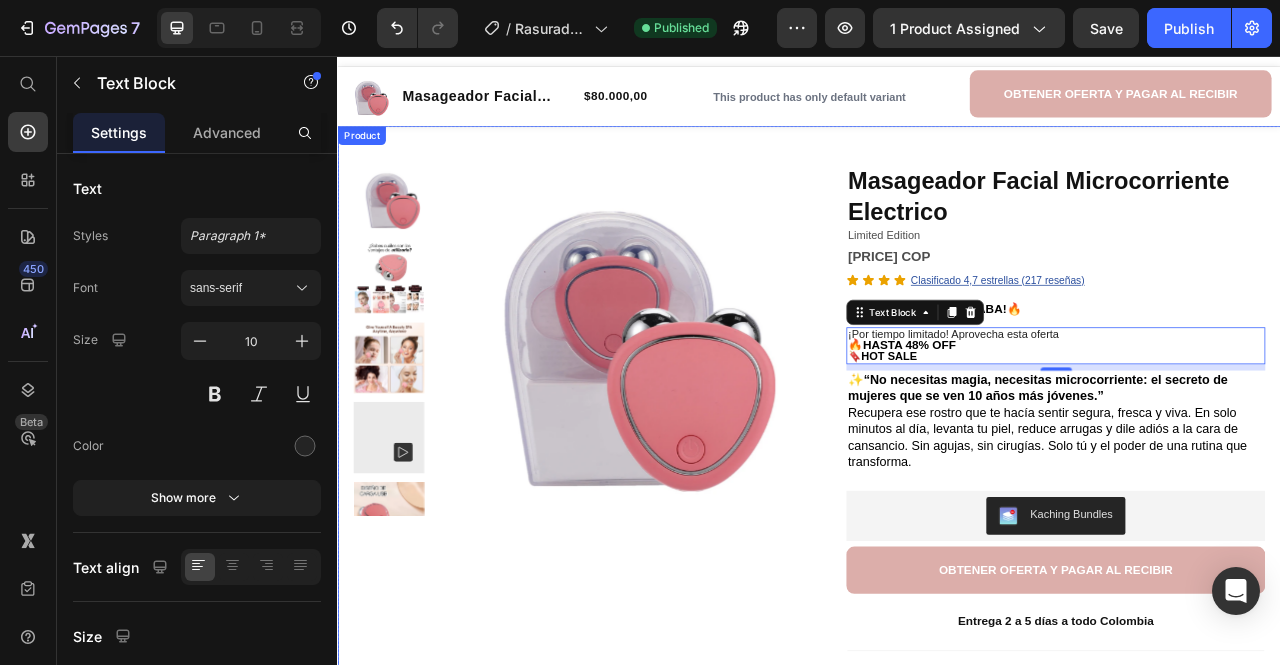 scroll, scrollTop: 26, scrollLeft: 0, axis: vertical 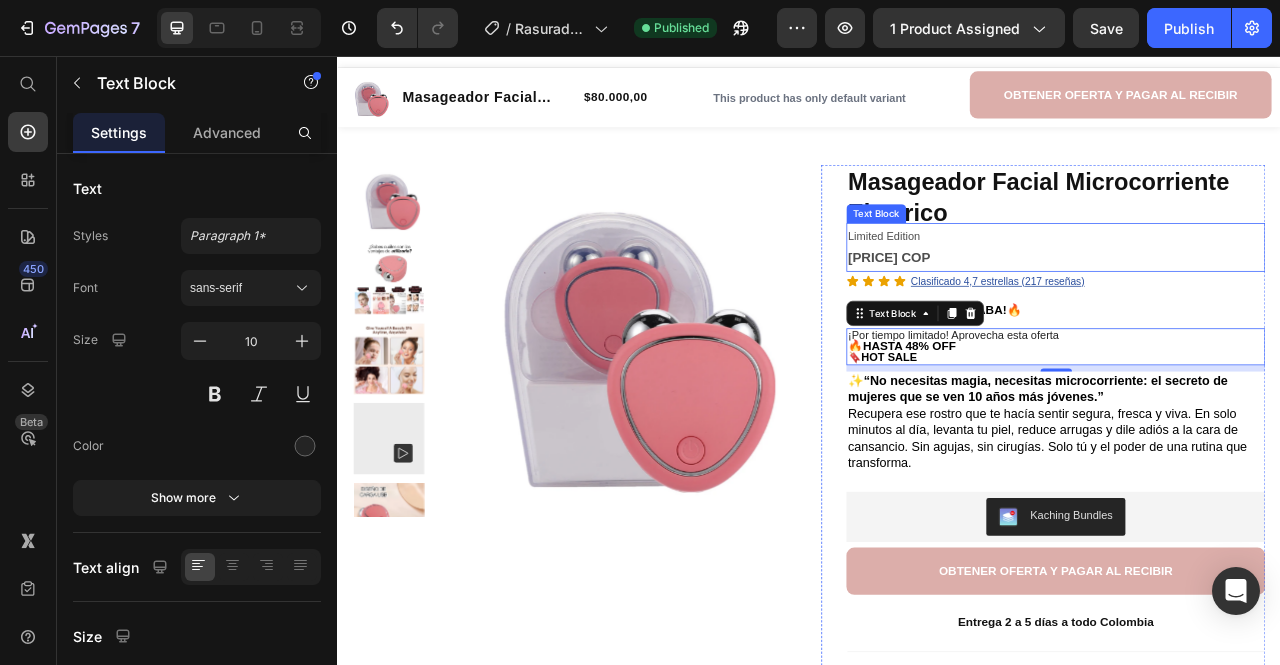 click on "80.000 COP" at bounding box center (1250, 313) 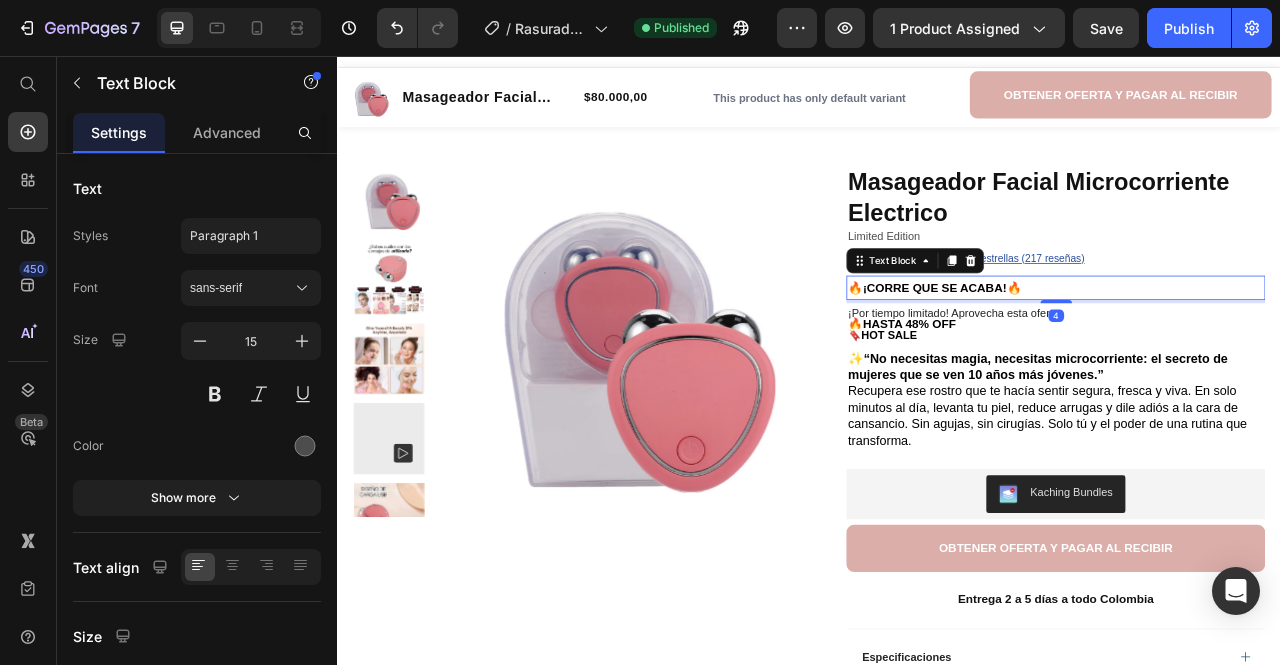 click on "🔥¡CORRE QUE SE ACABA!🔥" at bounding box center (1250, 350) 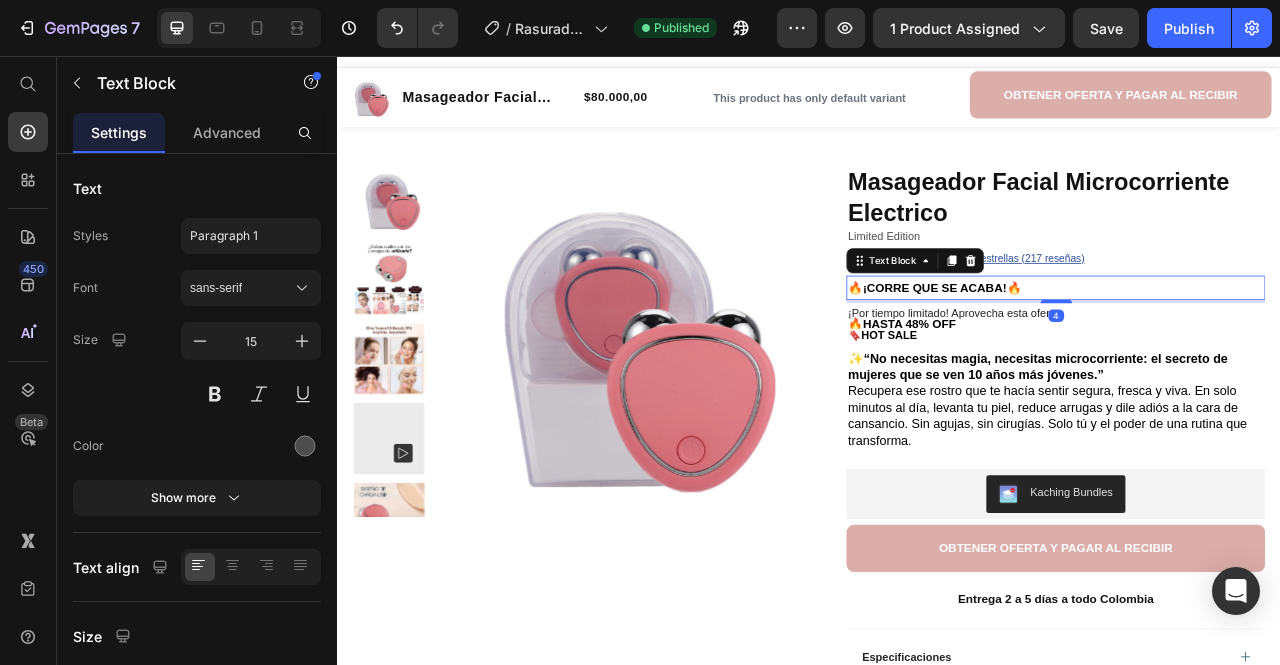 click on "🔥¡CORRE QUE SE ACABA!🔥" at bounding box center (1250, 350) 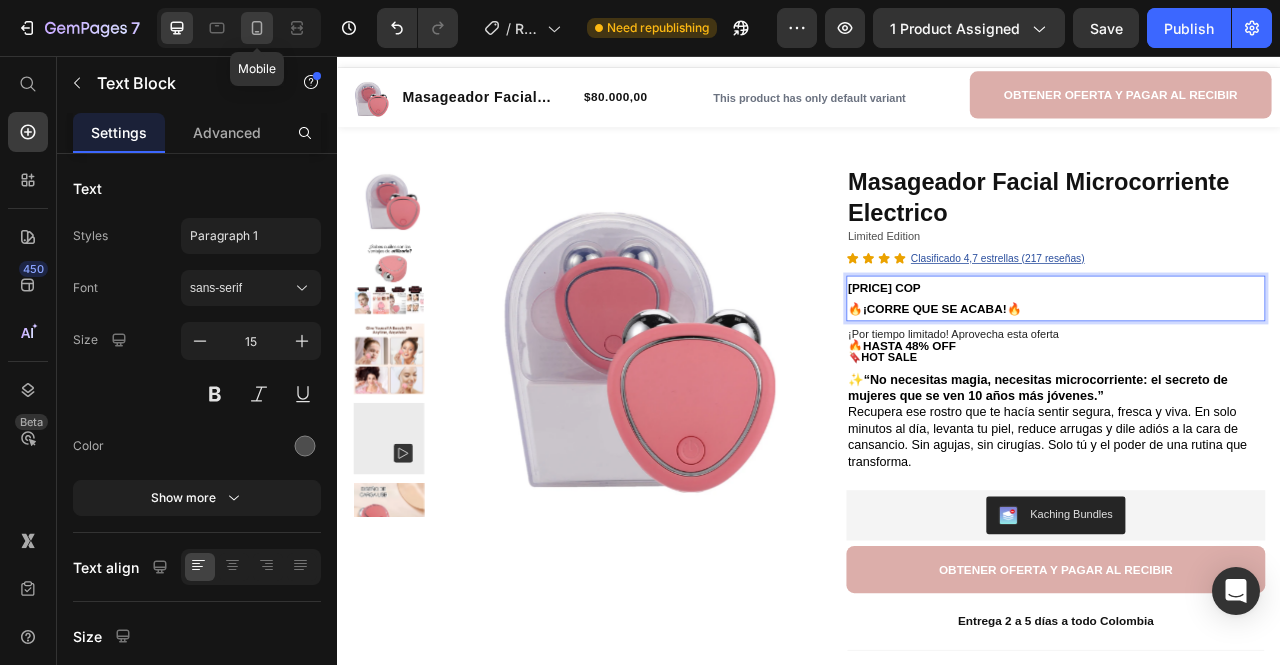 click 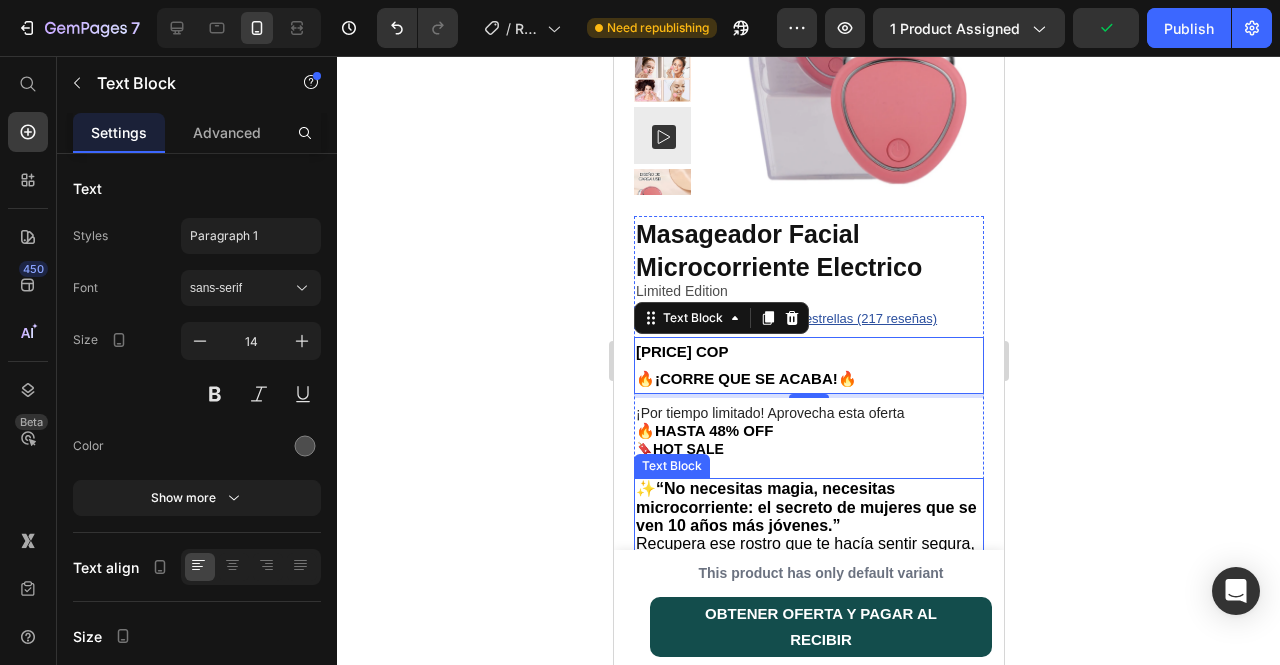 scroll, scrollTop: 244, scrollLeft: 0, axis: vertical 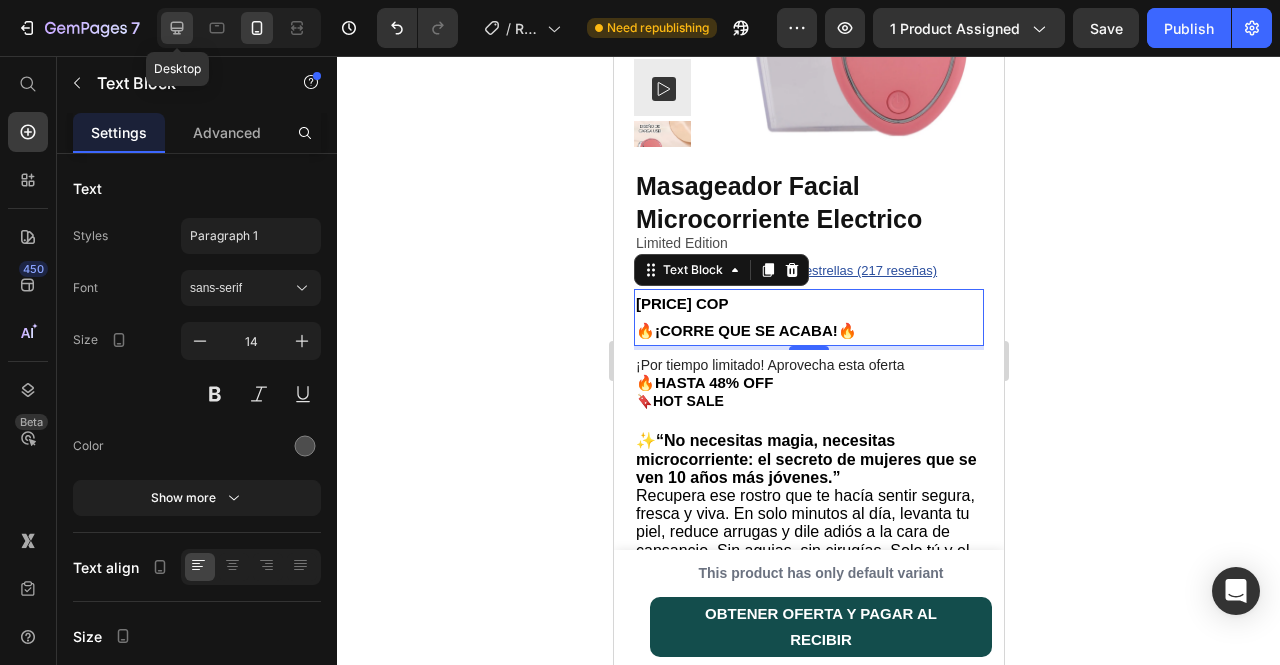 click 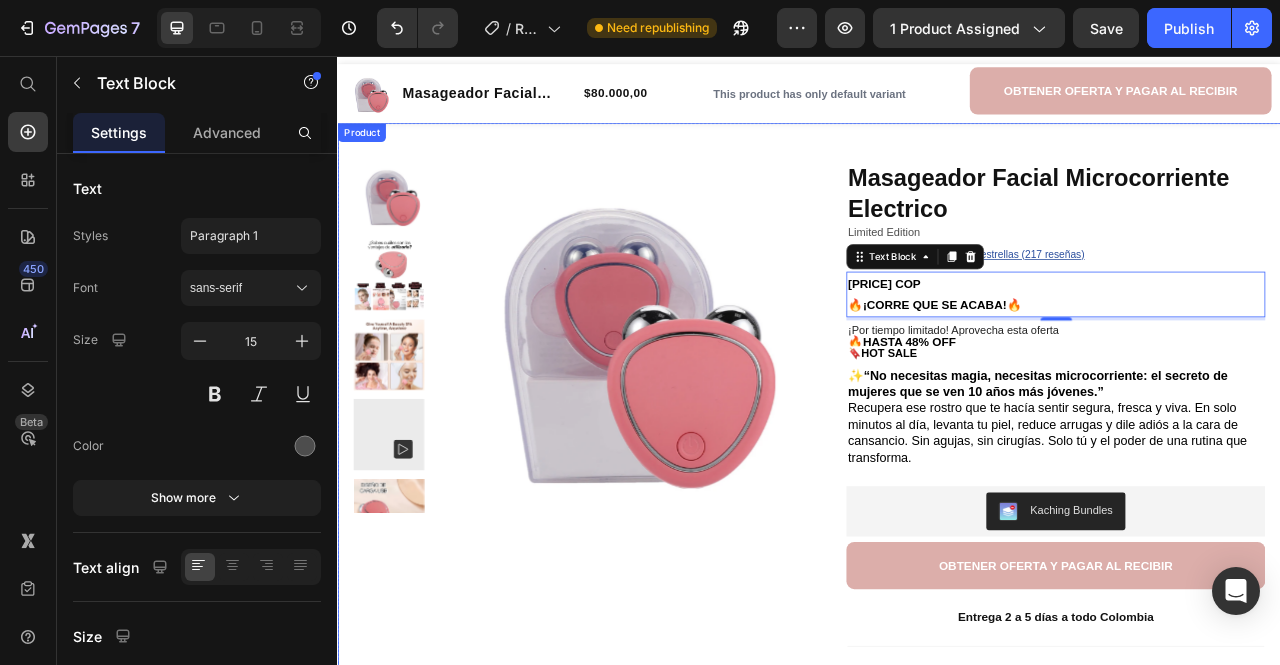 scroll, scrollTop: 0, scrollLeft: 0, axis: both 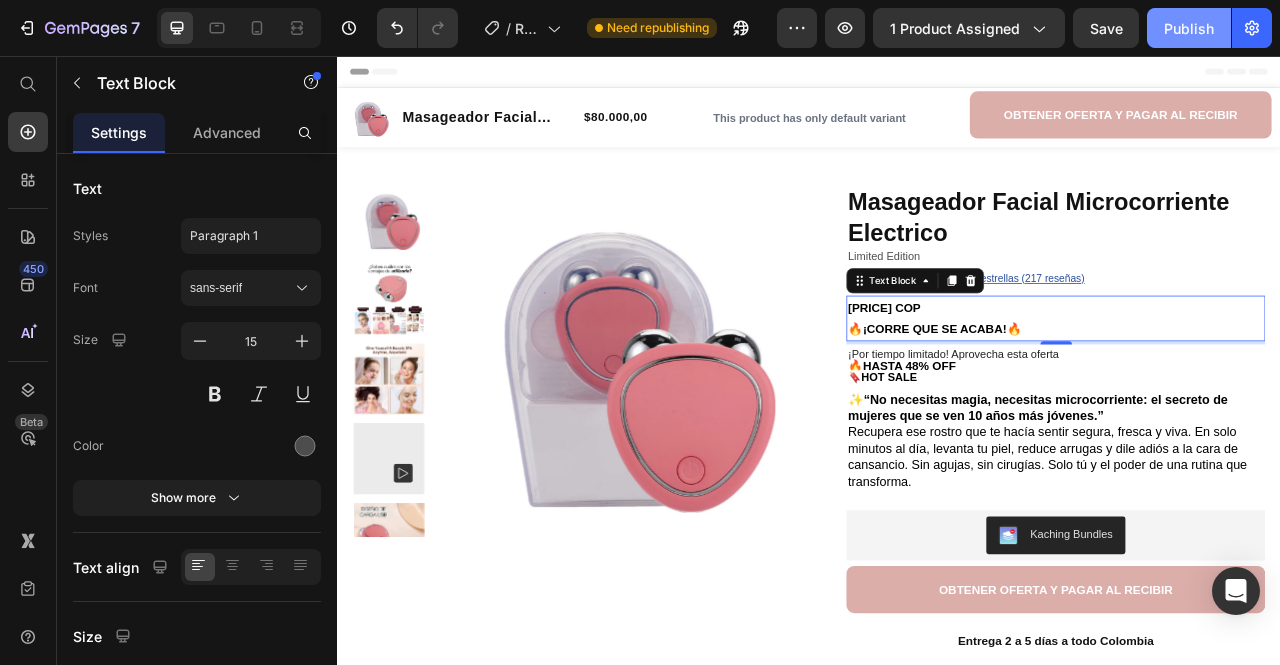 click on "Publish" at bounding box center [1189, 28] 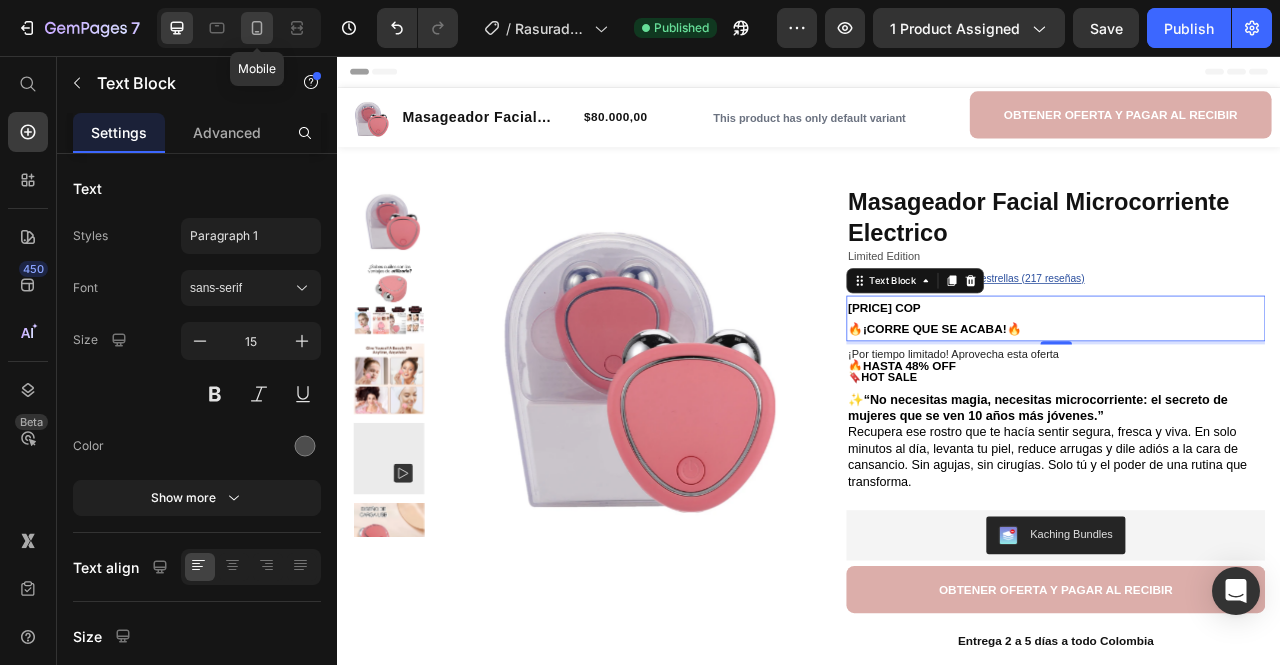 click 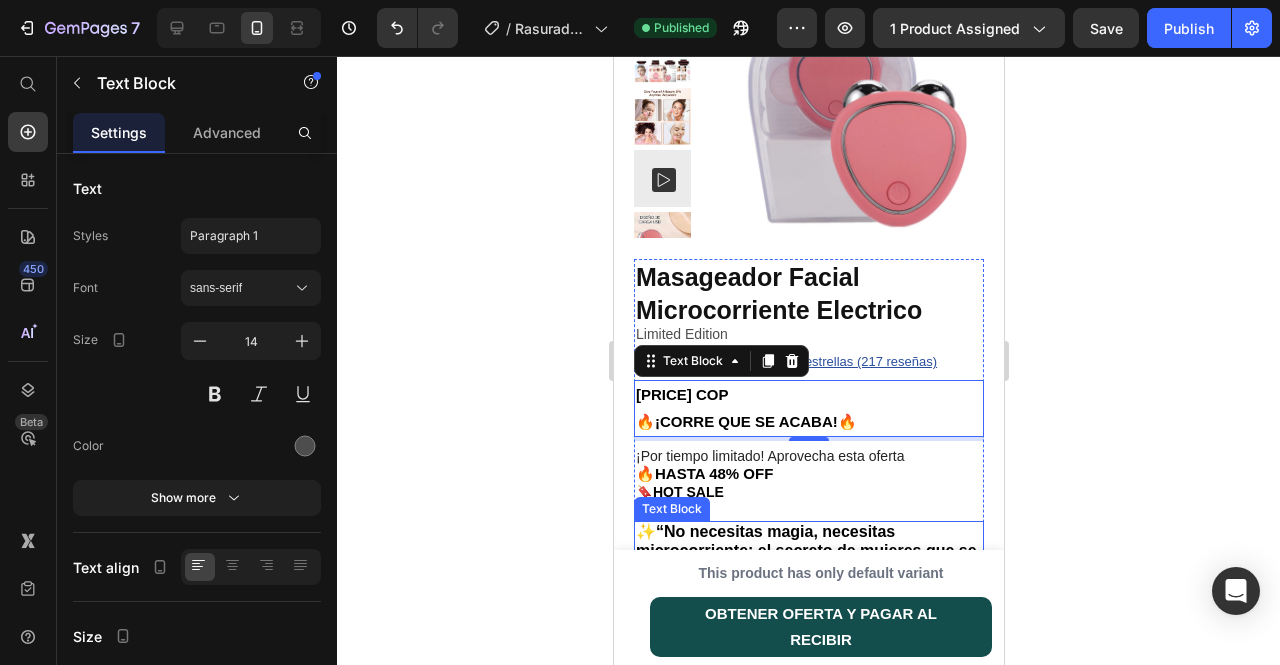 scroll, scrollTop: 0, scrollLeft: 0, axis: both 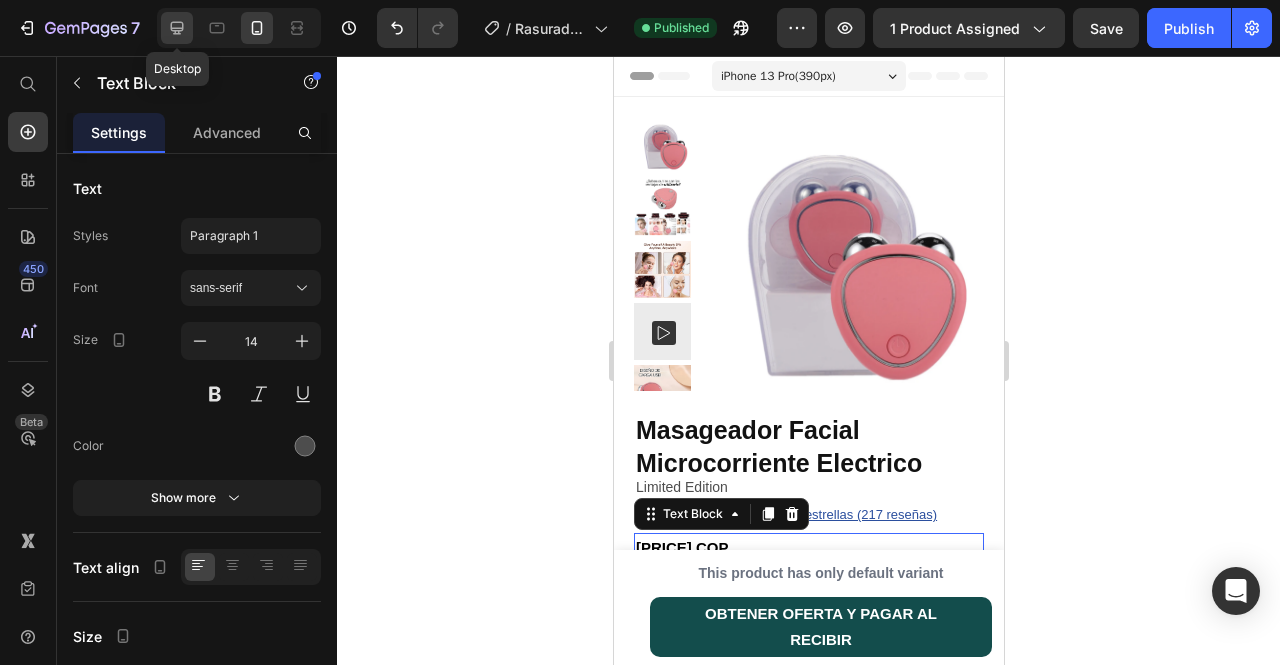 click 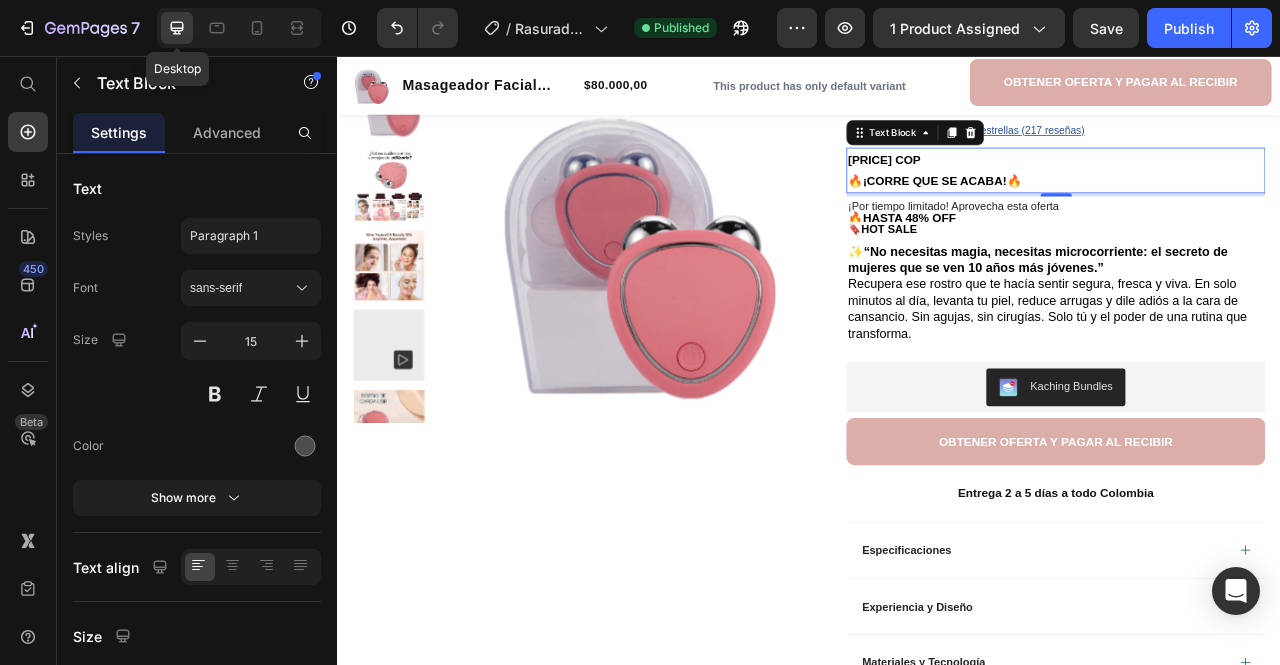 scroll, scrollTop: 235, scrollLeft: 0, axis: vertical 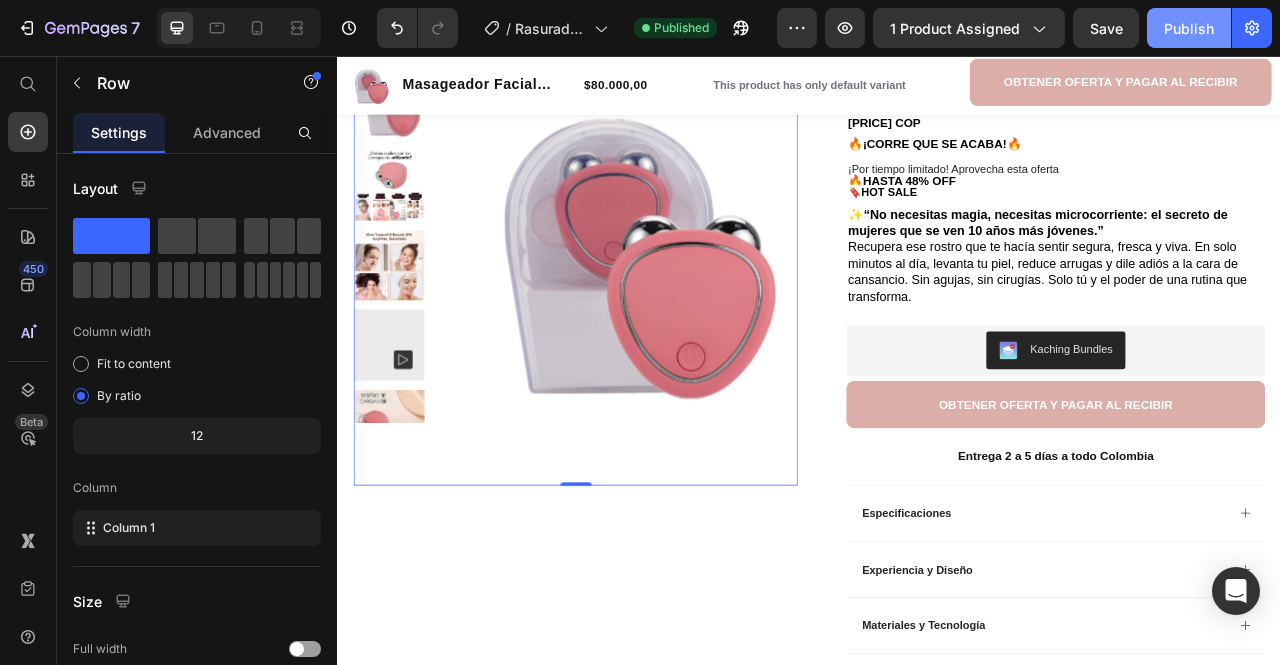 click on "Publish" 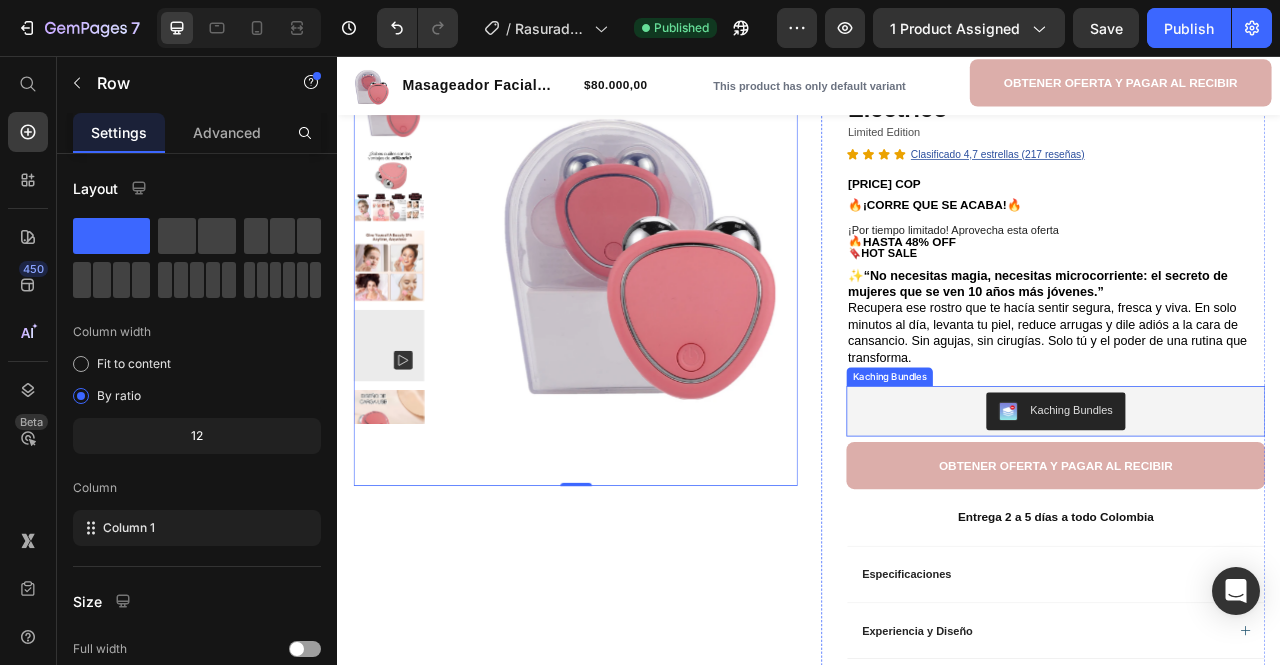 scroll, scrollTop: 157, scrollLeft: 0, axis: vertical 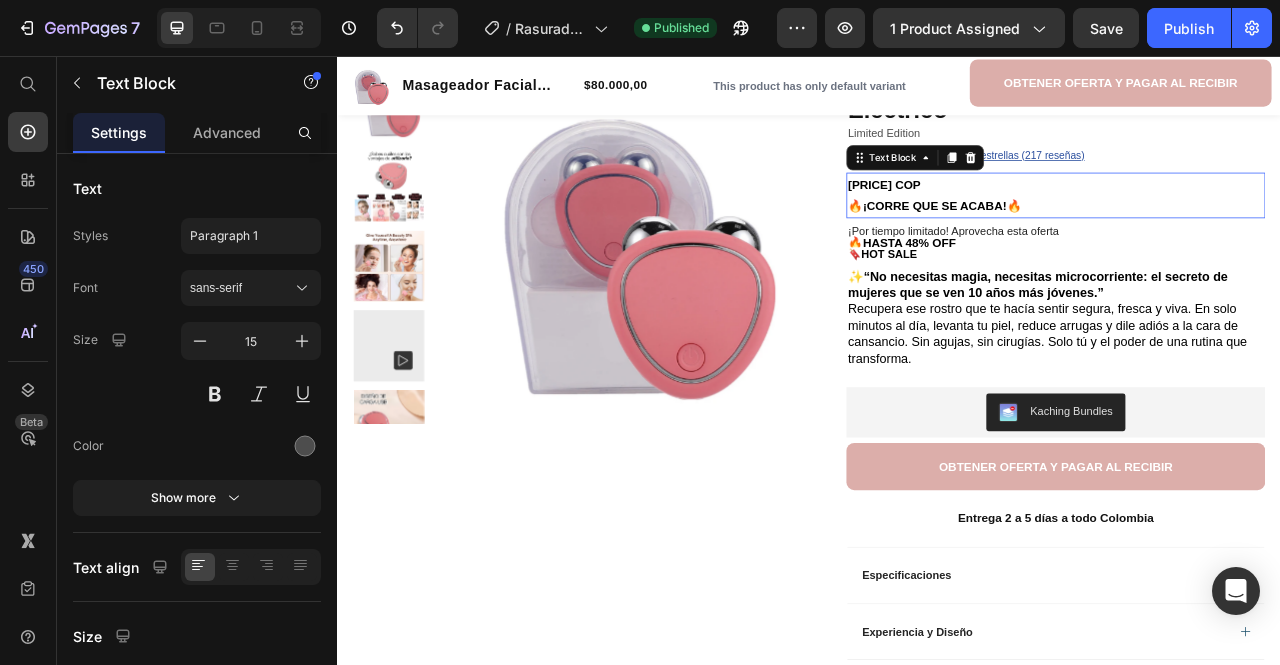click on "80.000 COP" at bounding box center (1032, 219) 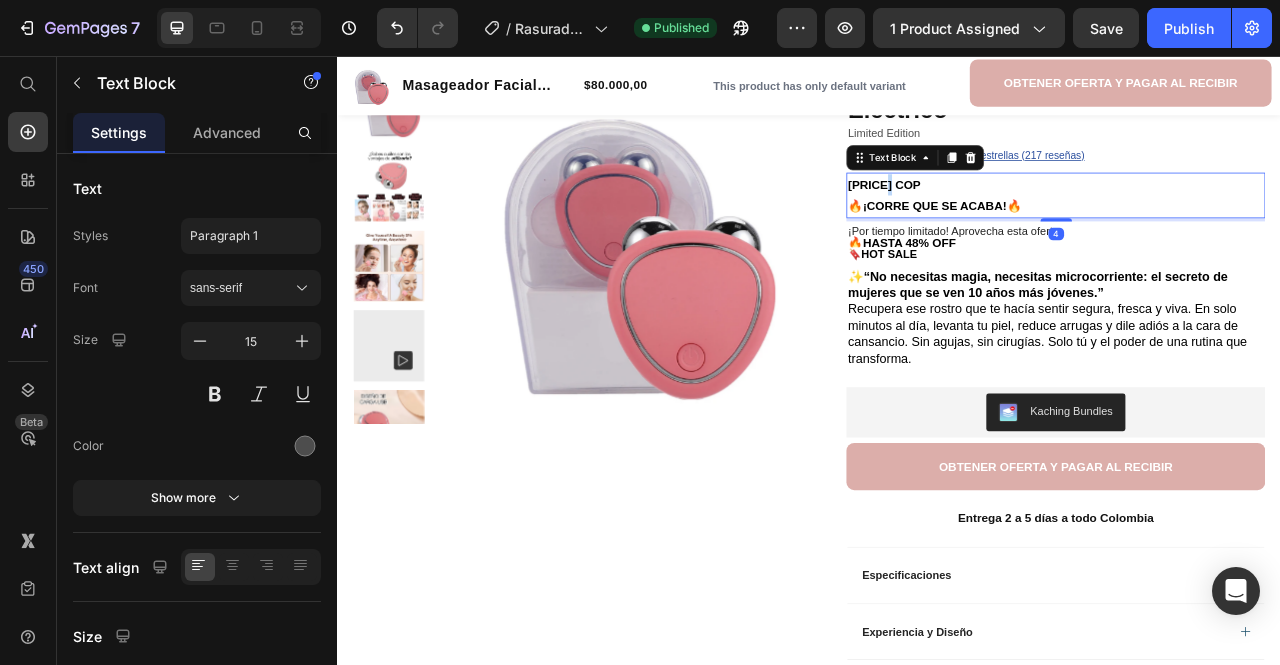 click on "80.000 COP" at bounding box center [1032, 219] 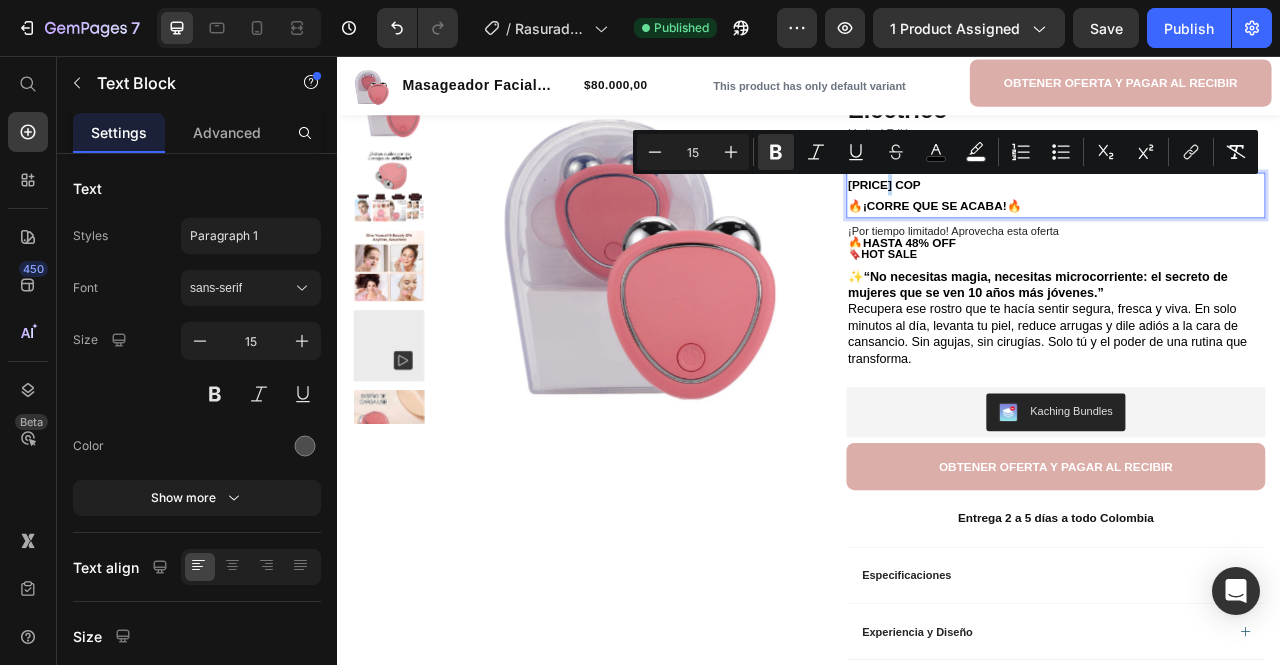 click on "80.000 COP" at bounding box center (1032, 219) 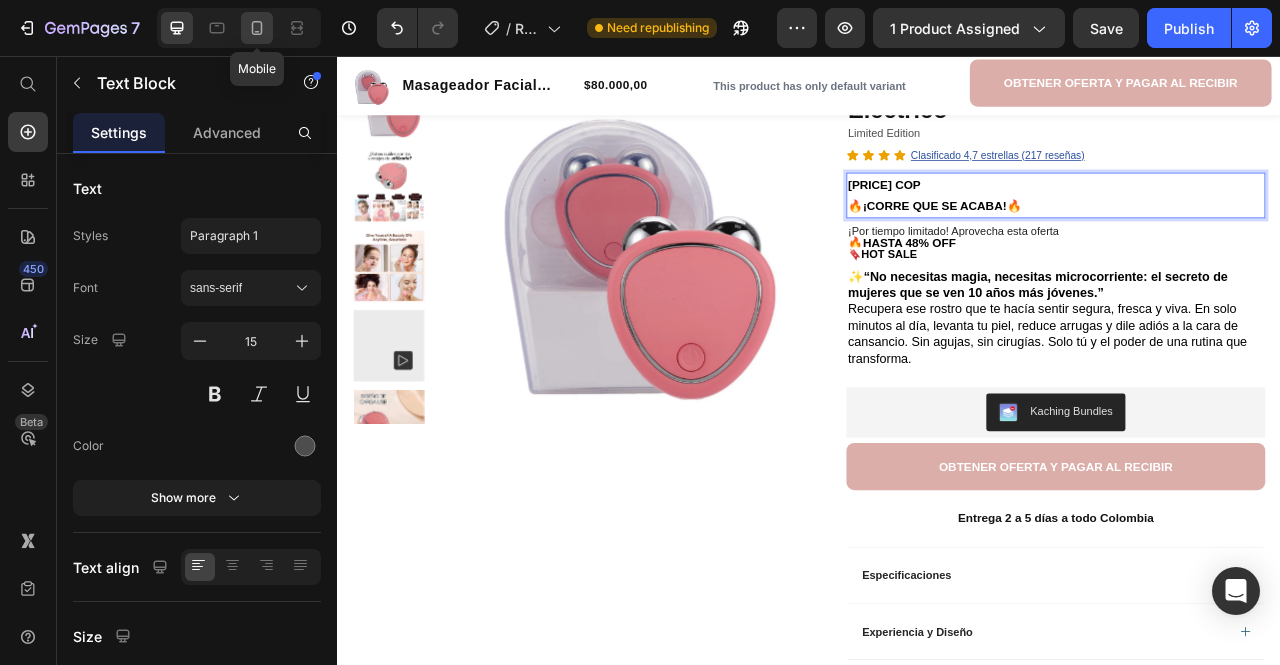 click 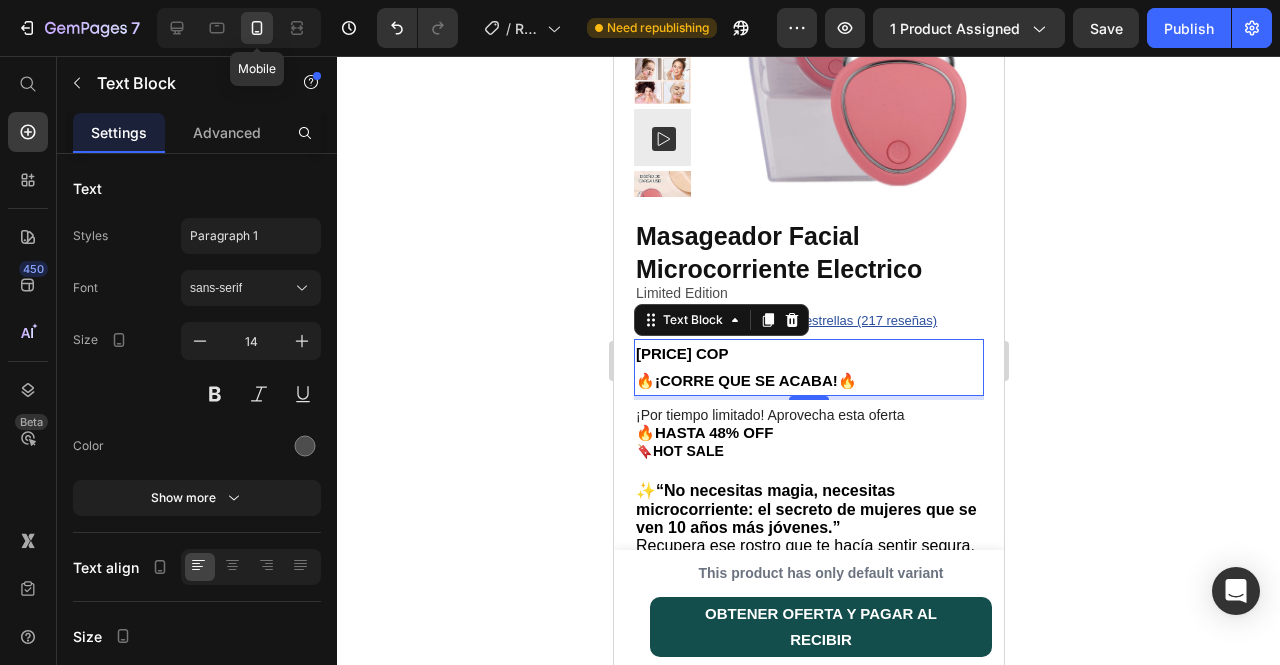 scroll, scrollTop: 407, scrollLeft: 0, axis: vertical 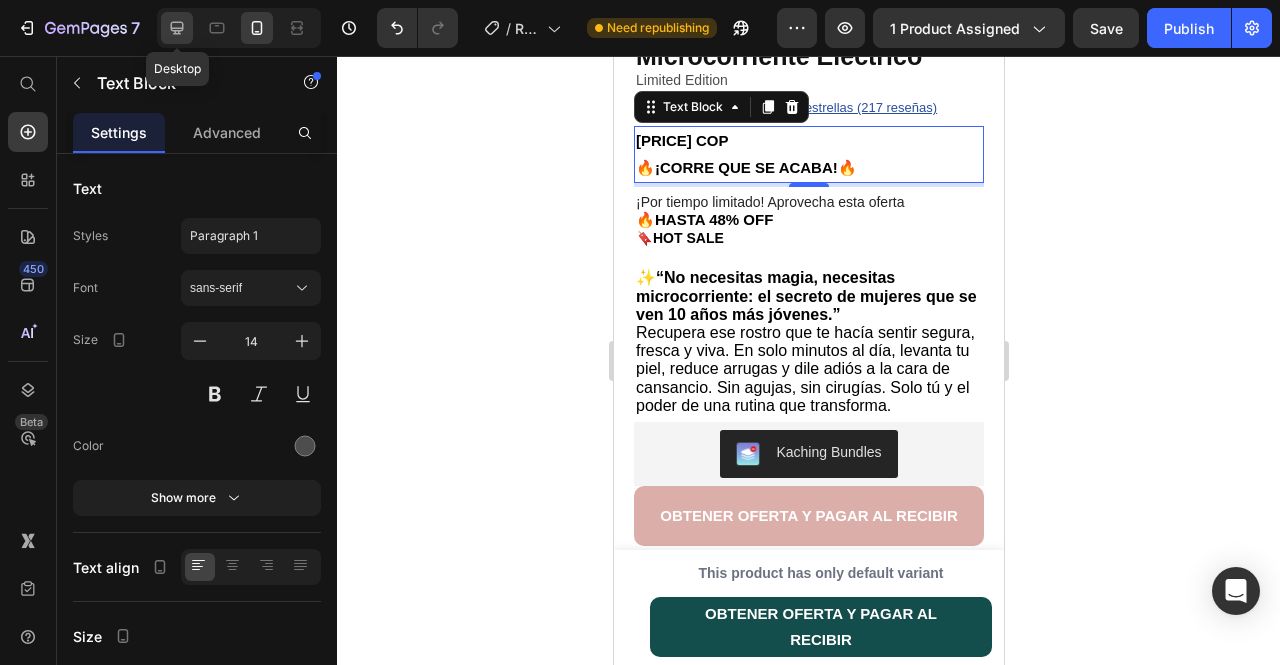 click 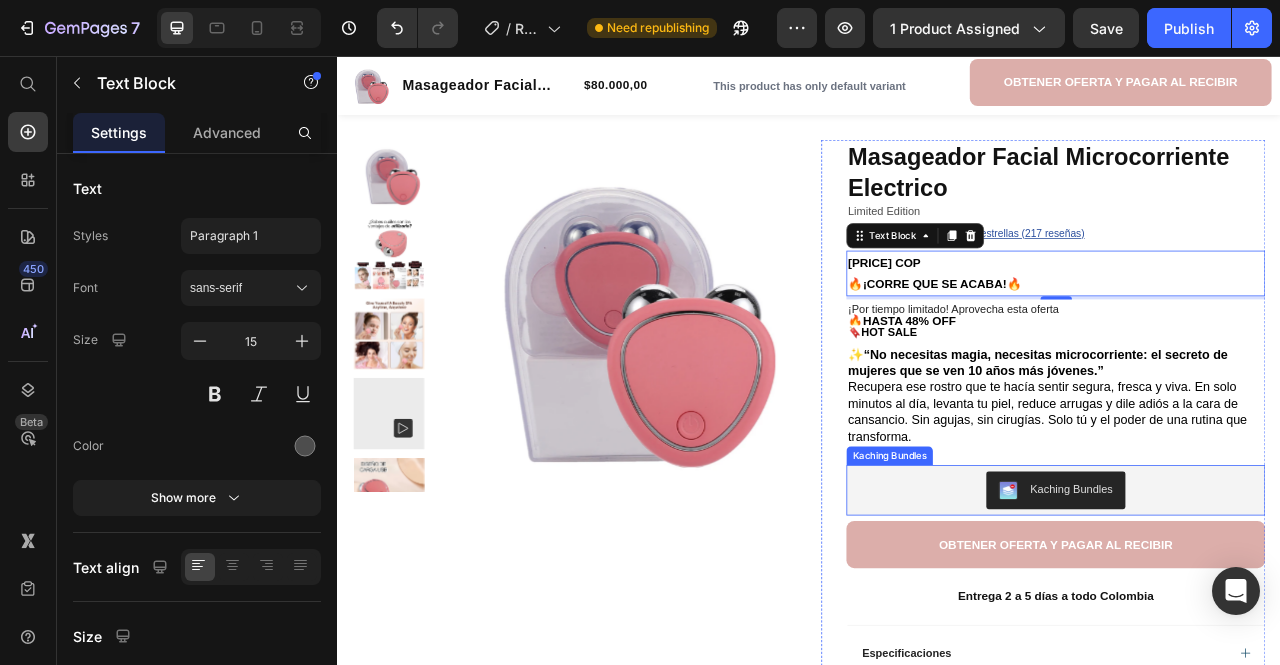 scroll, scrollTop: 0, scrollLeft: 0, axis: both 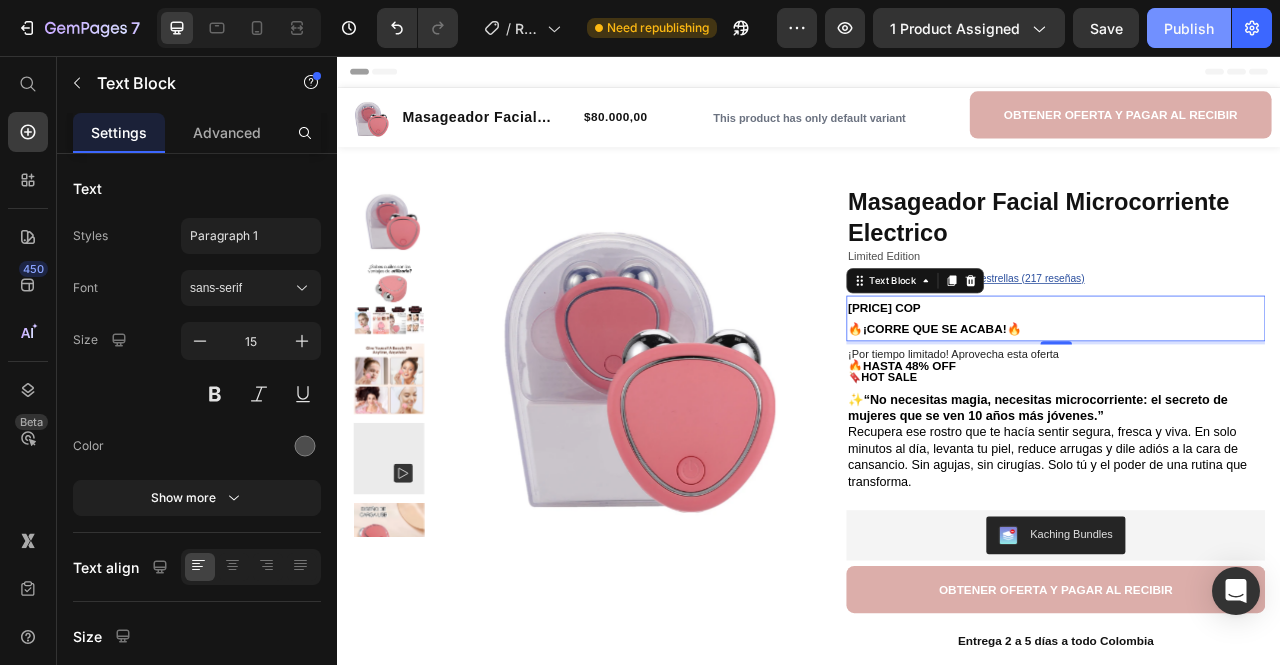 click on "Publish" at bounding box center (1189, 28) 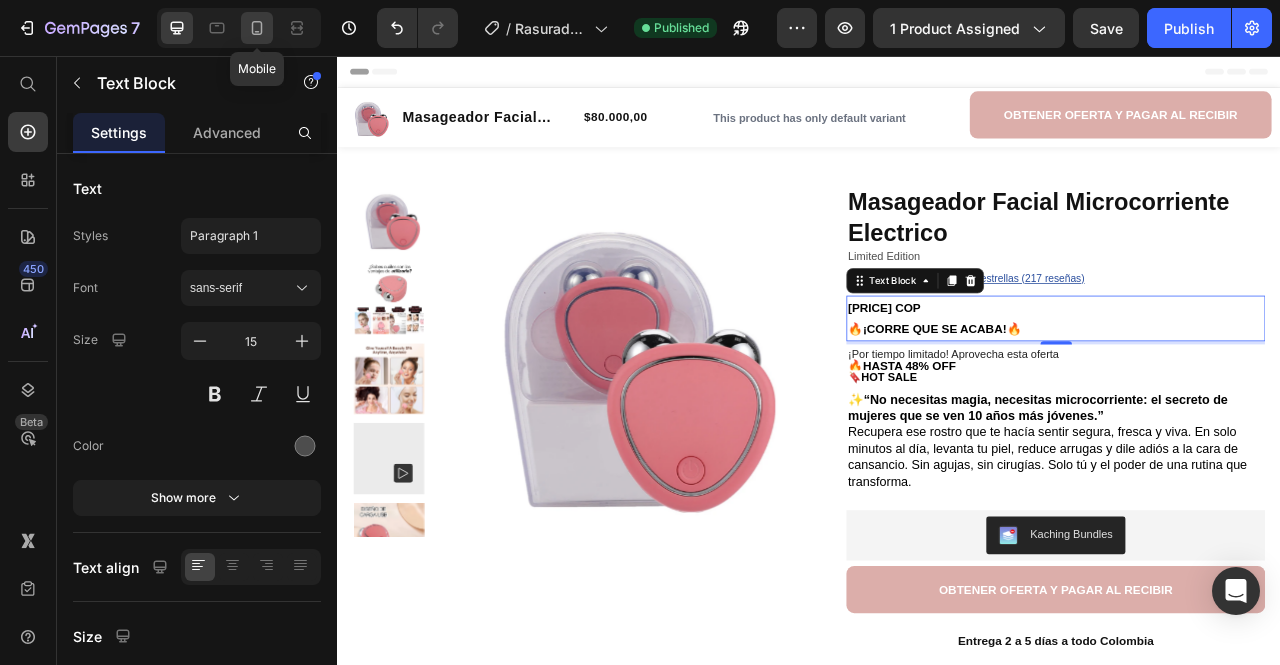 click 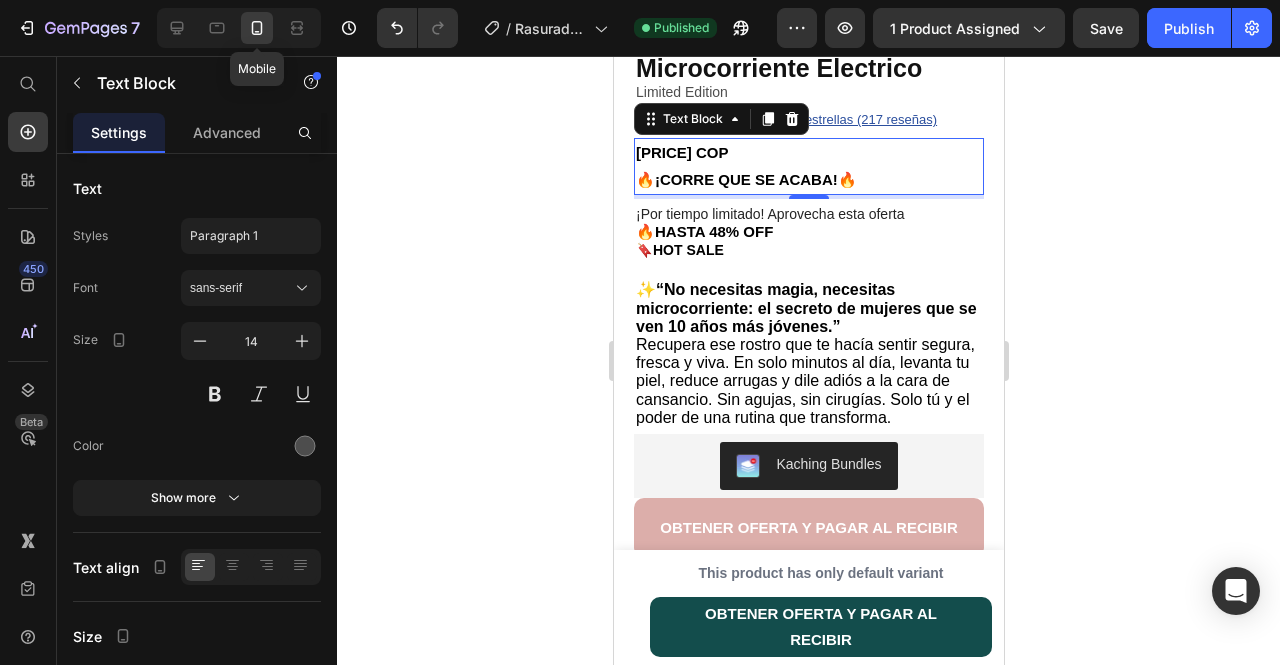 scroll, scrollTop: 407, scrollLeft: 0, axis: vertical 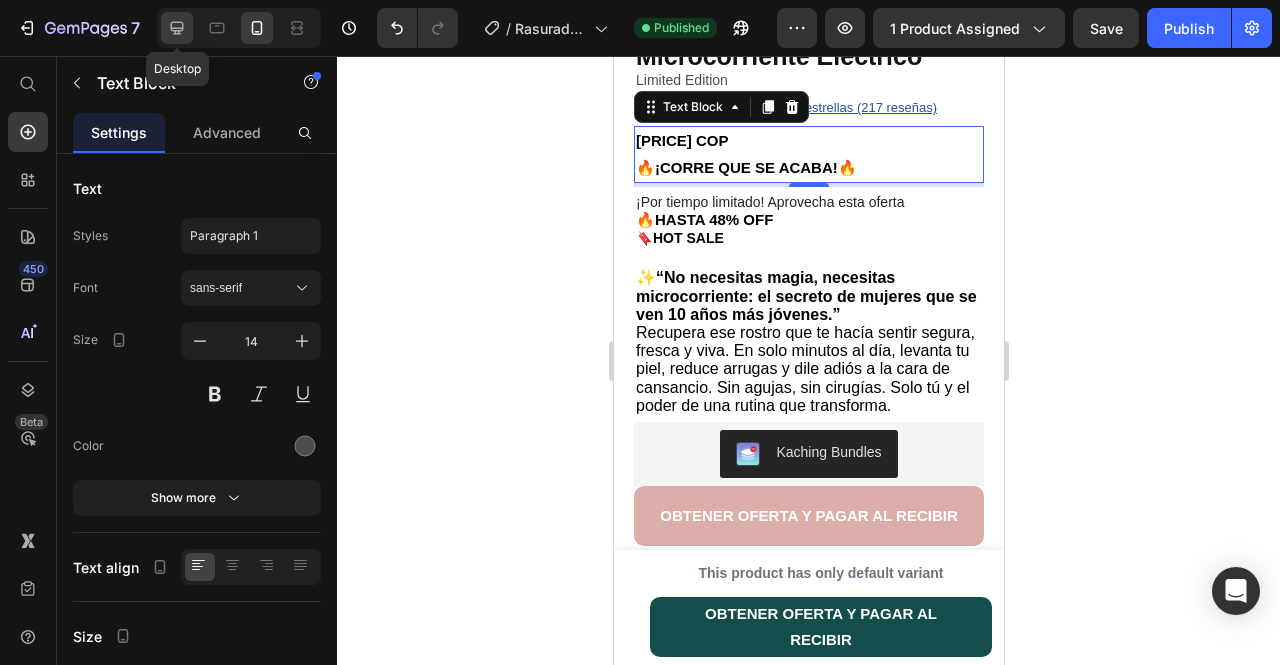 click 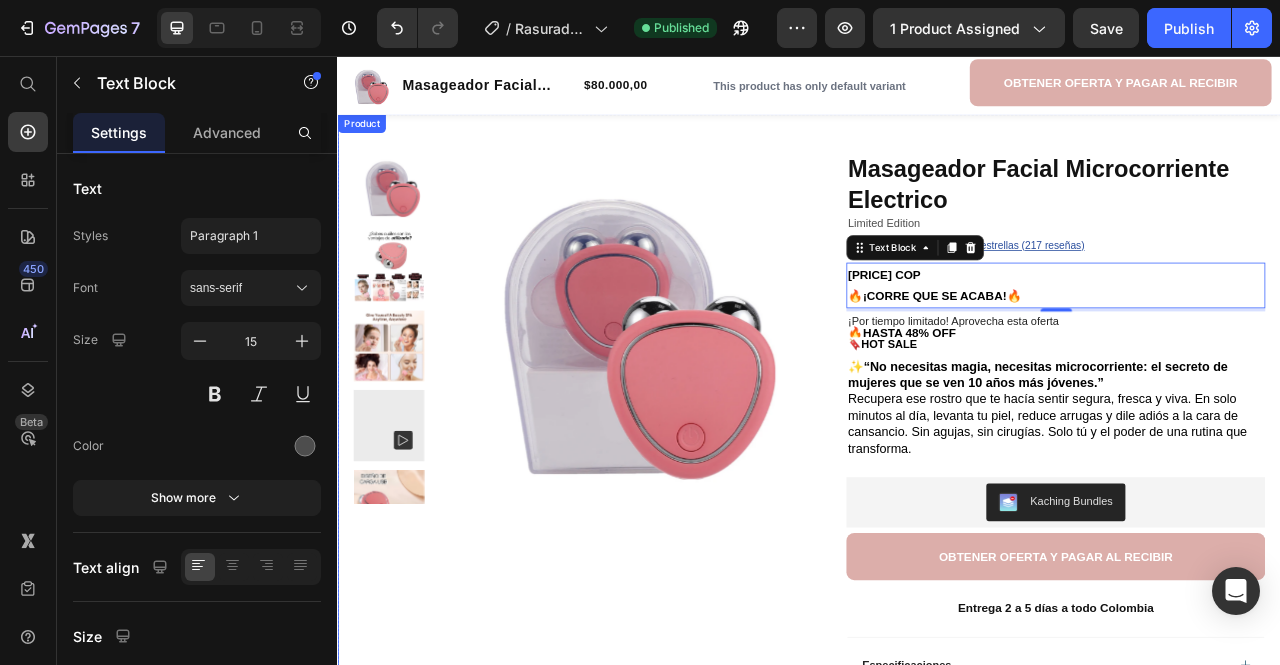 scroll, scrollTop: 41, scrollLeft: 0, axis: vertical 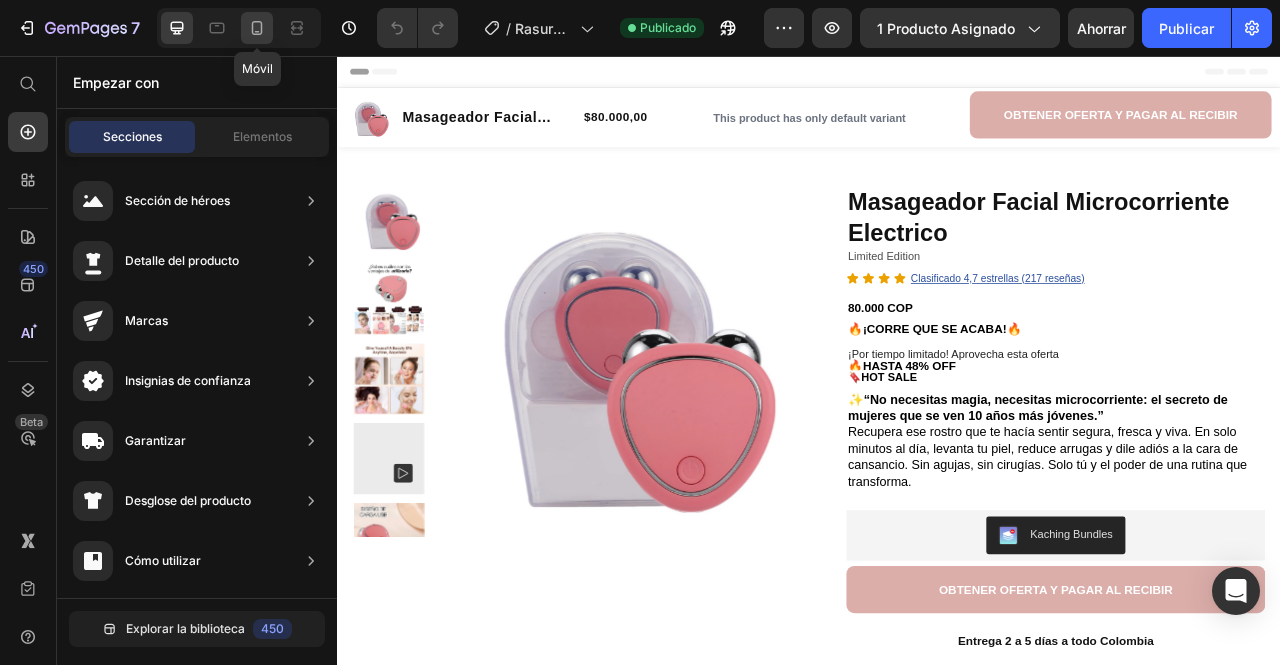 click 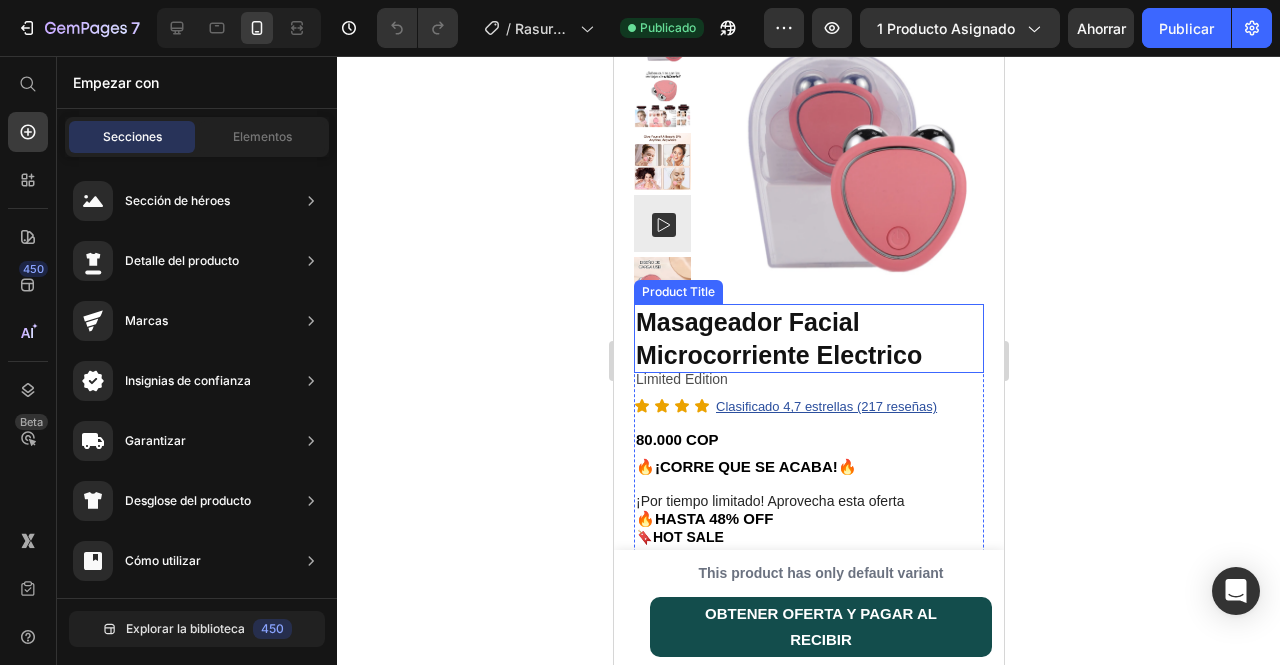 scroll, scrollTop: 0, scrollLeft: 0, axis: both 